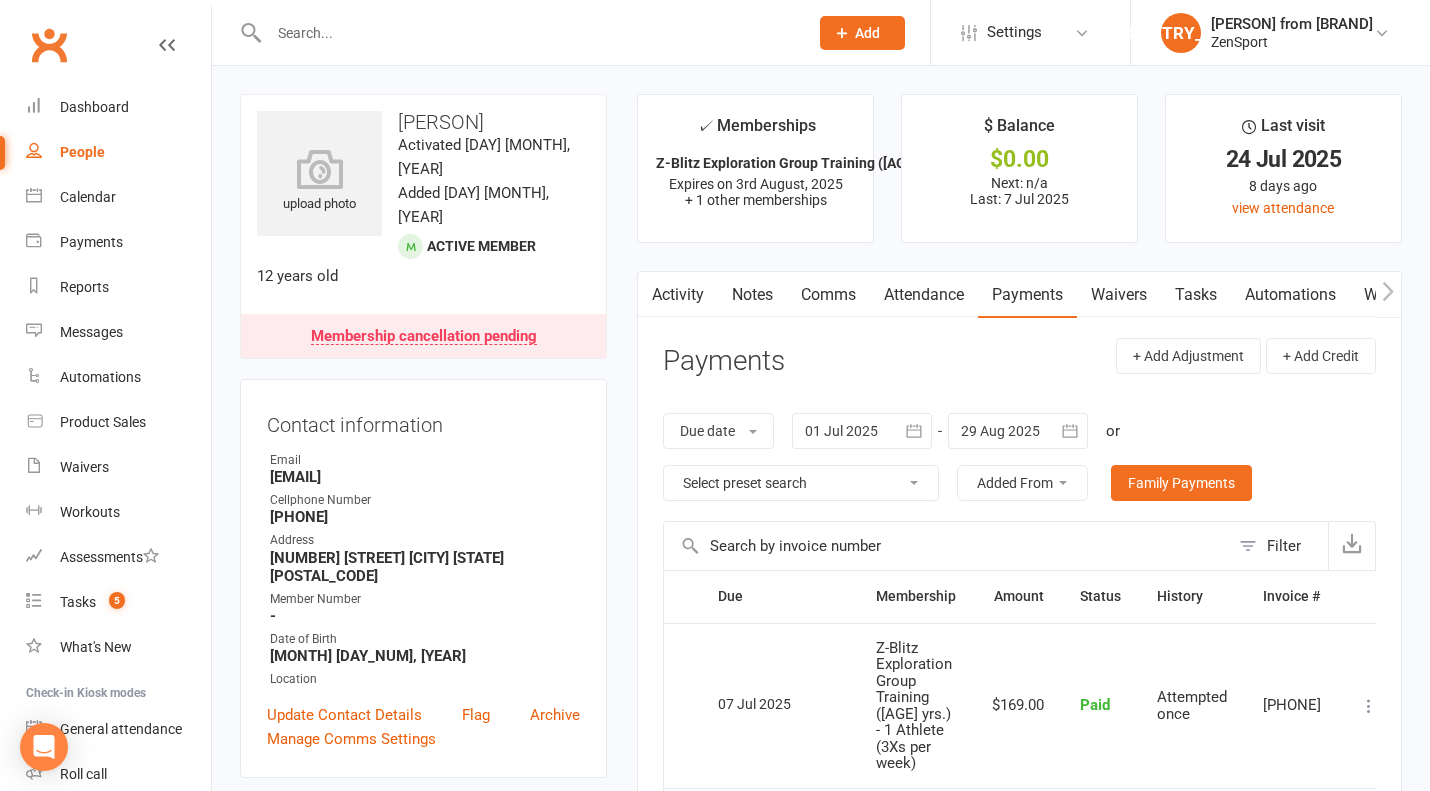 scroll, scrollTop: 282, scrollLeft: 0, axis: vertical 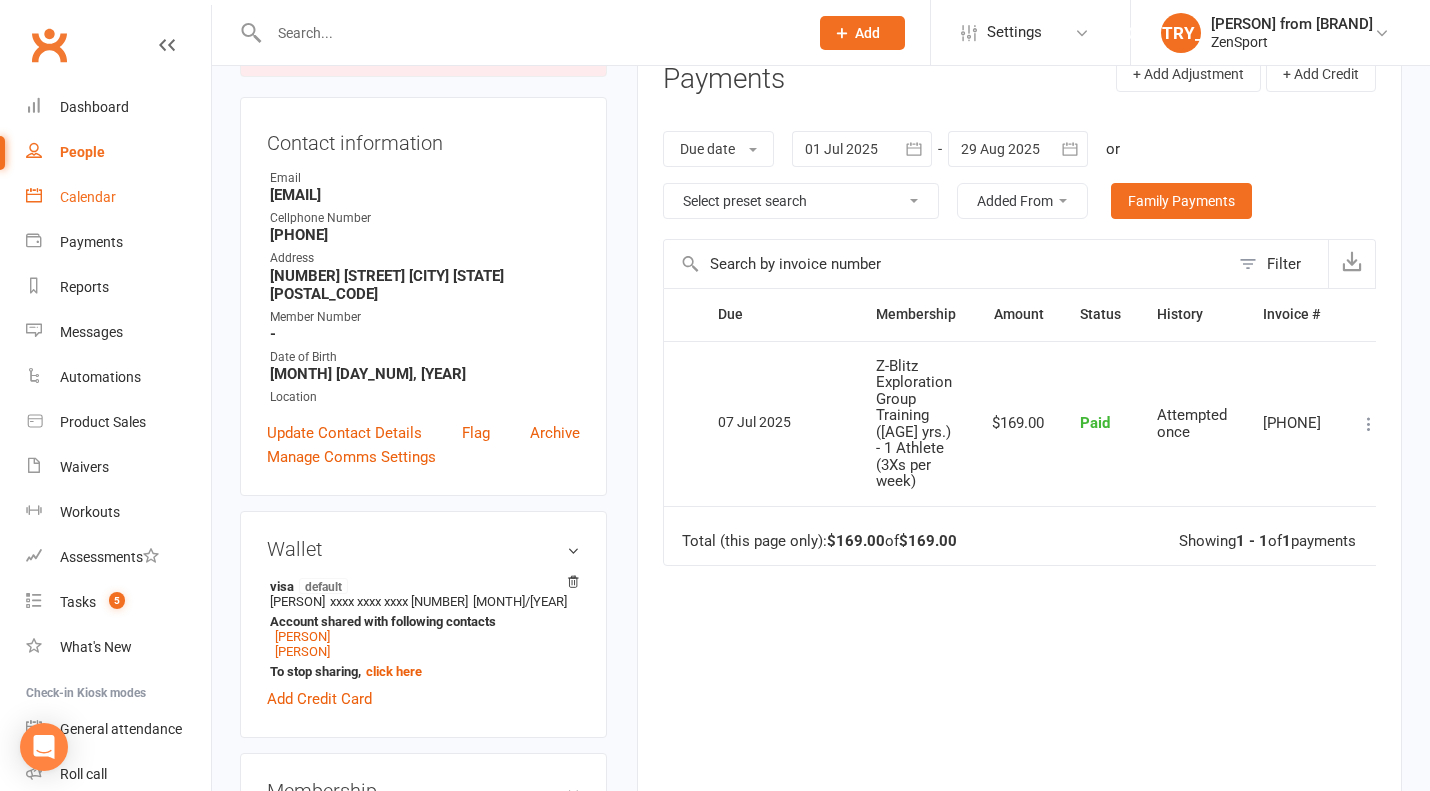click on "Calendar" at bounding box center [118, 197] 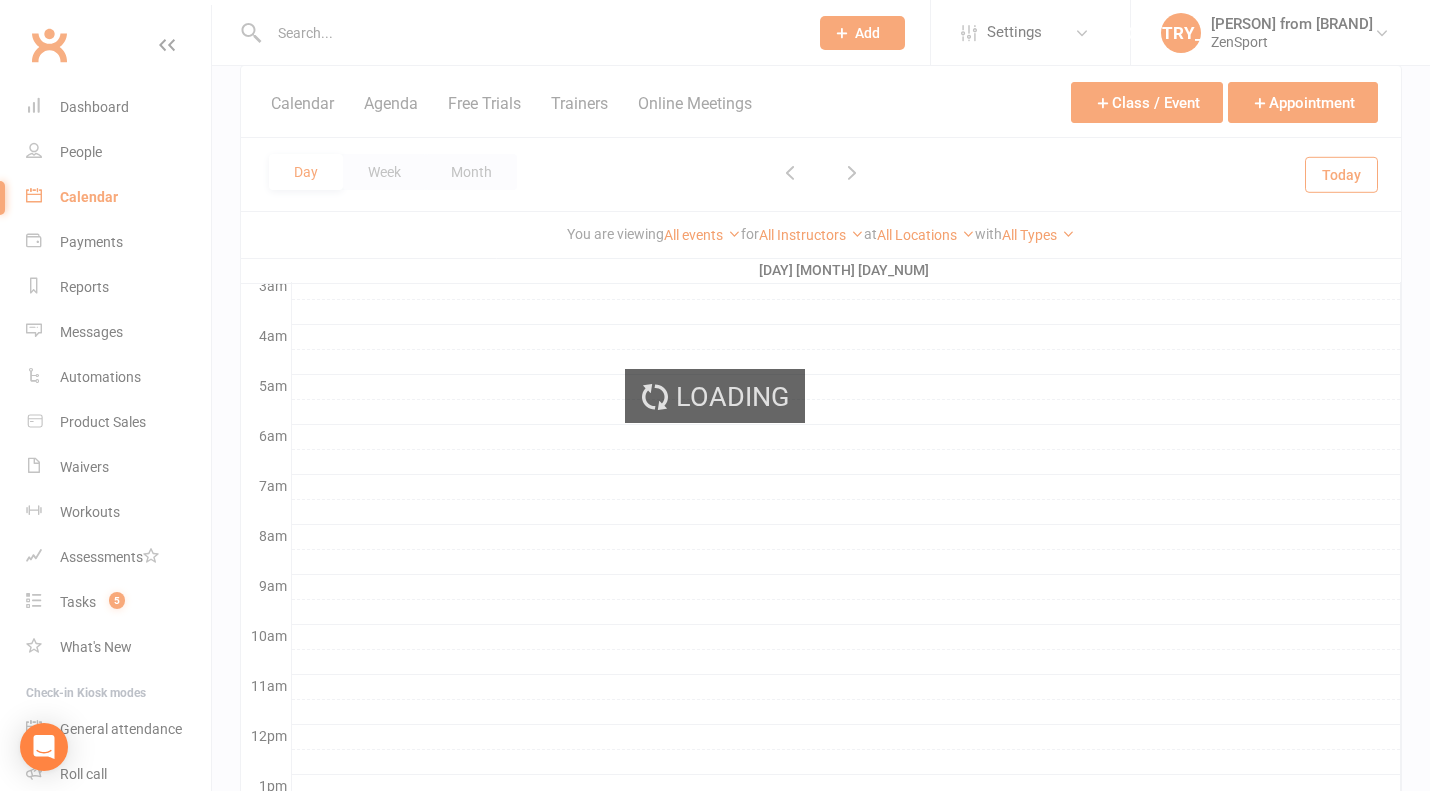 scroll, scrollTop: 0, scrollLeft: 0, axis: both 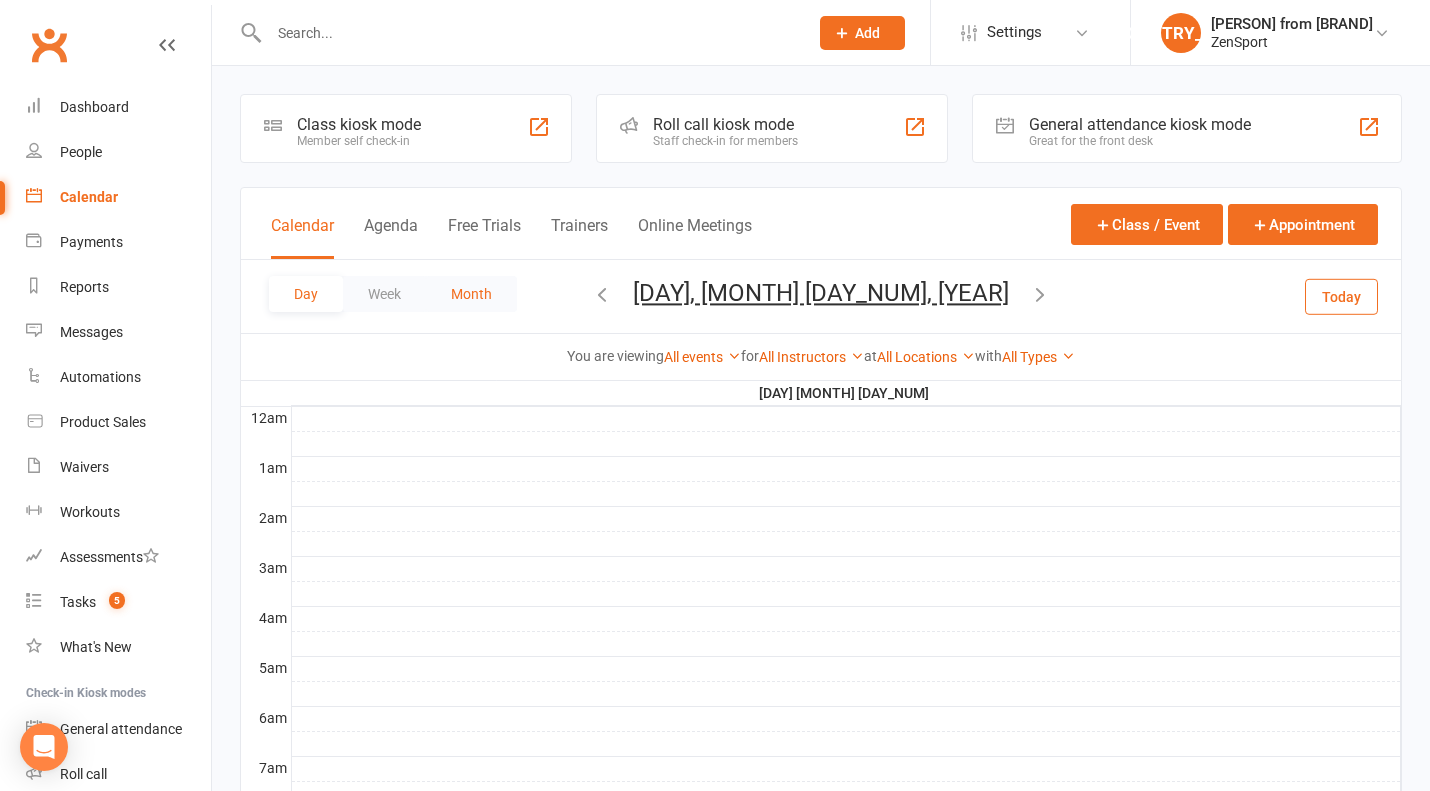 click on "Month" at bounding box center (471, 294) 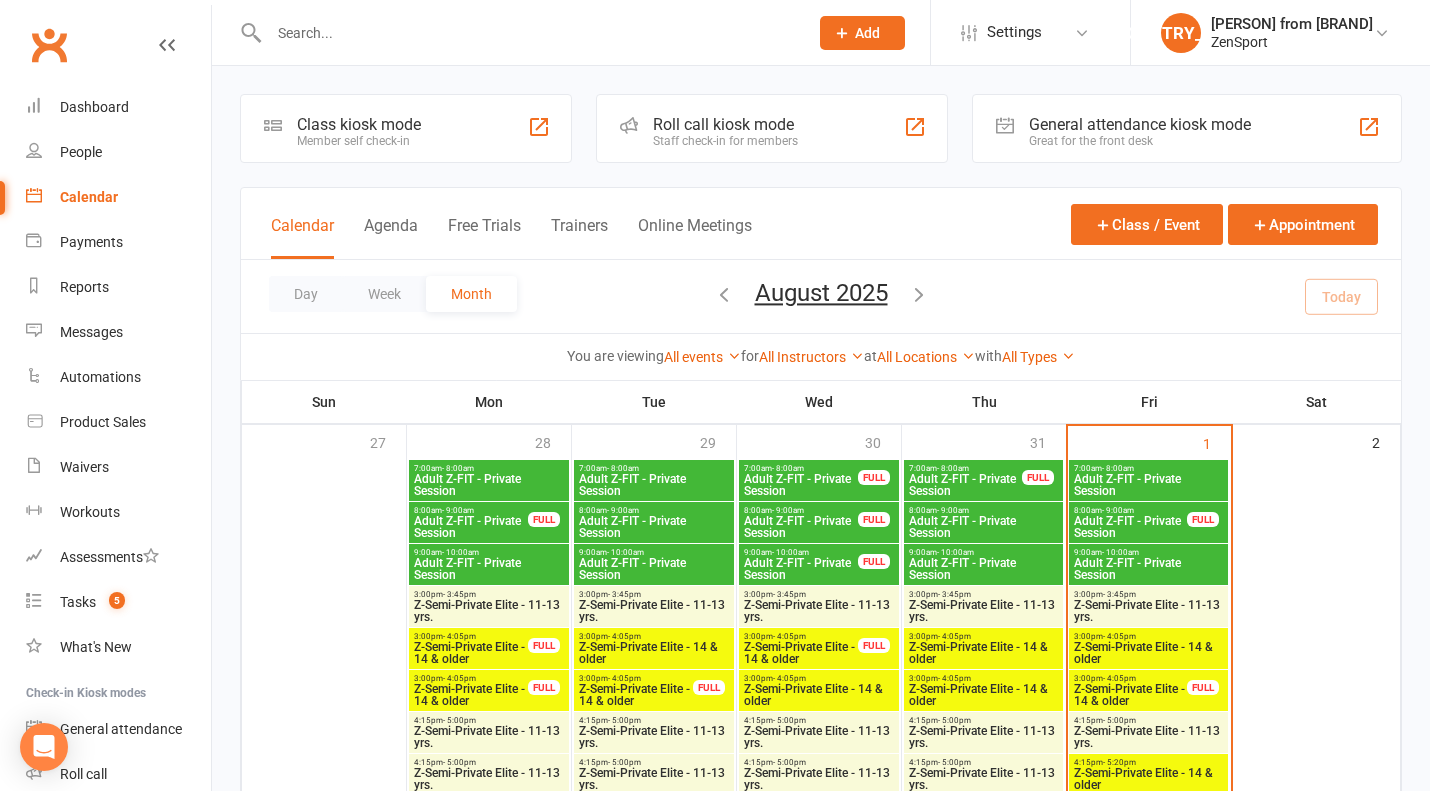 click at bounding box center (724, 294) 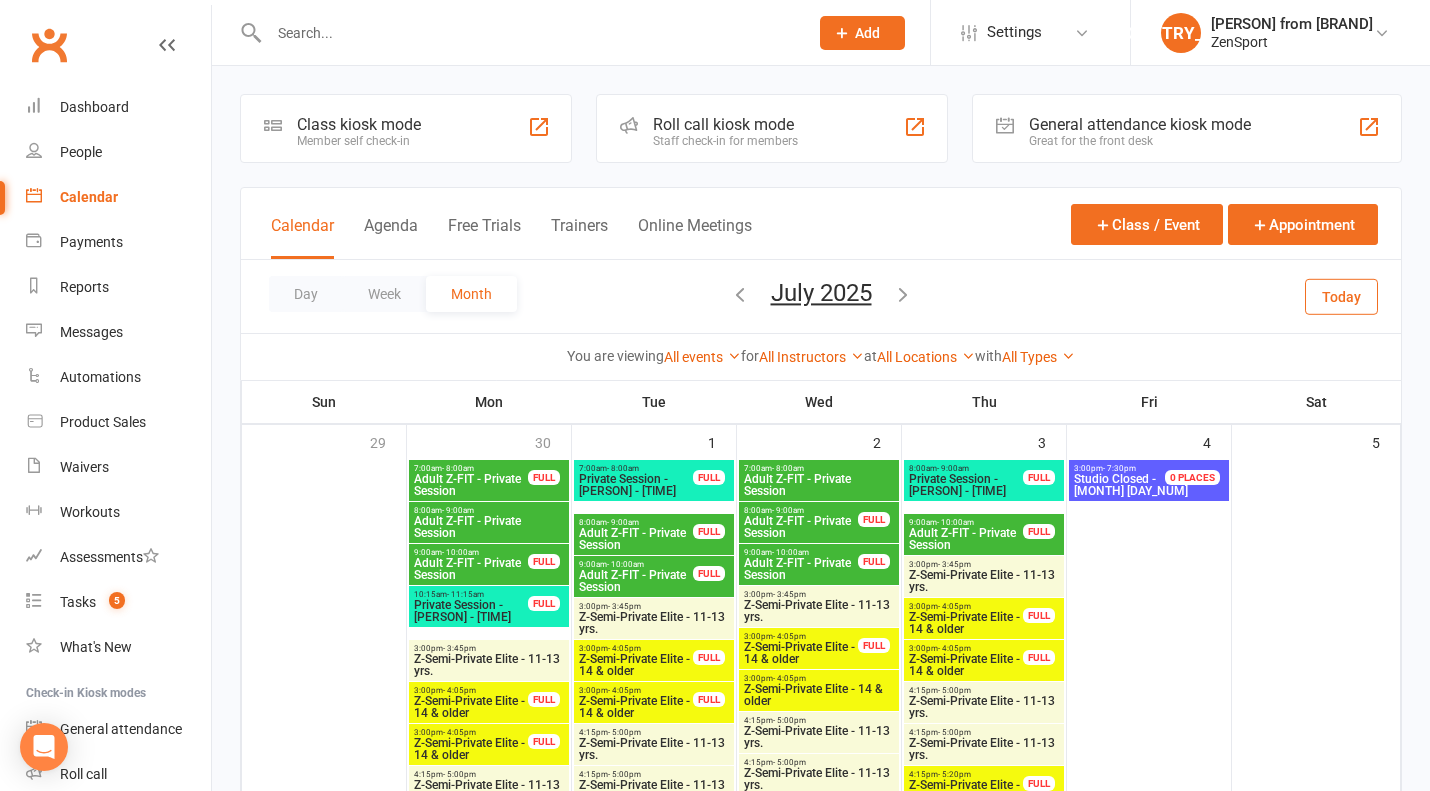 scroll, scrollTop: 0, scrollLeft: 0, axis: both 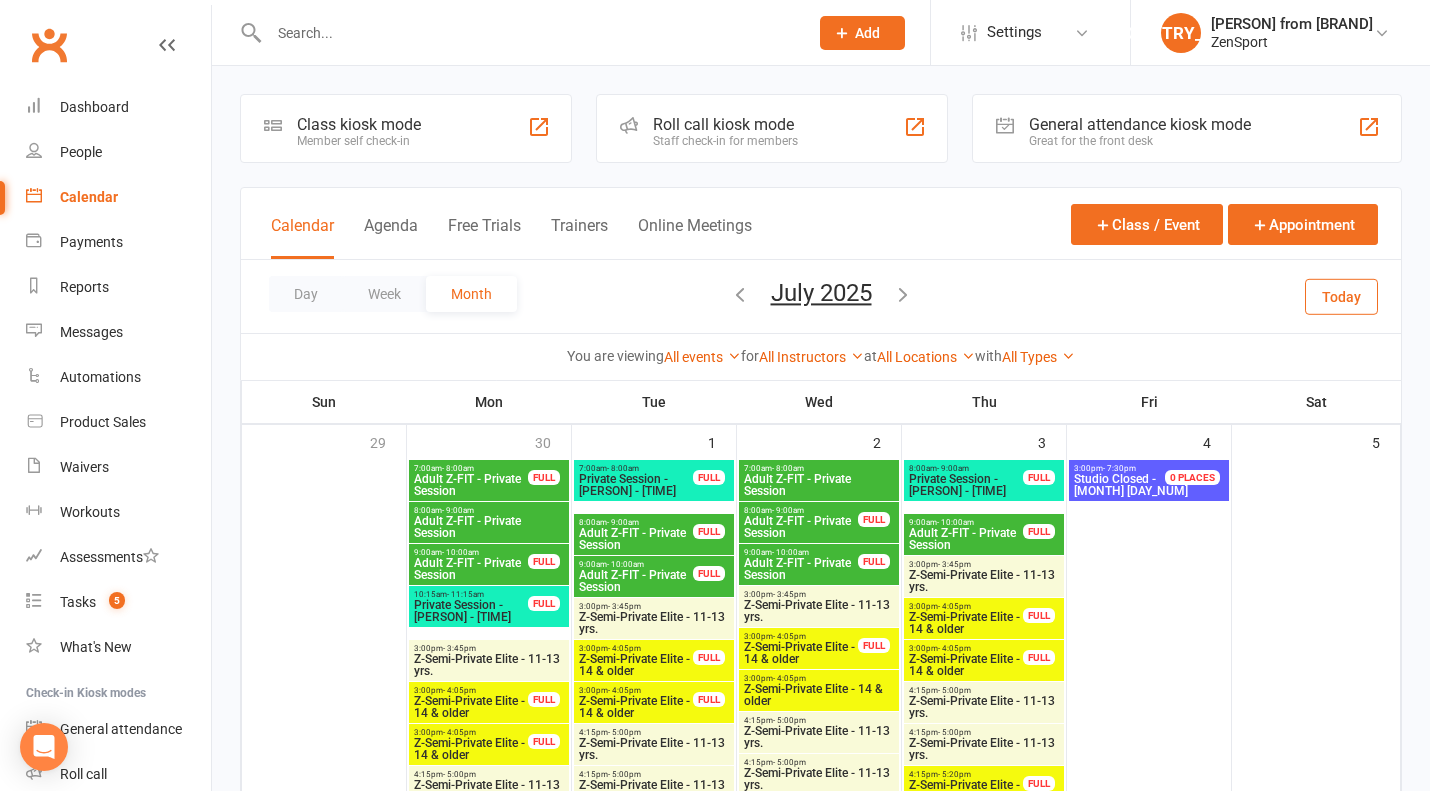 click at bounding box center (740, 294) 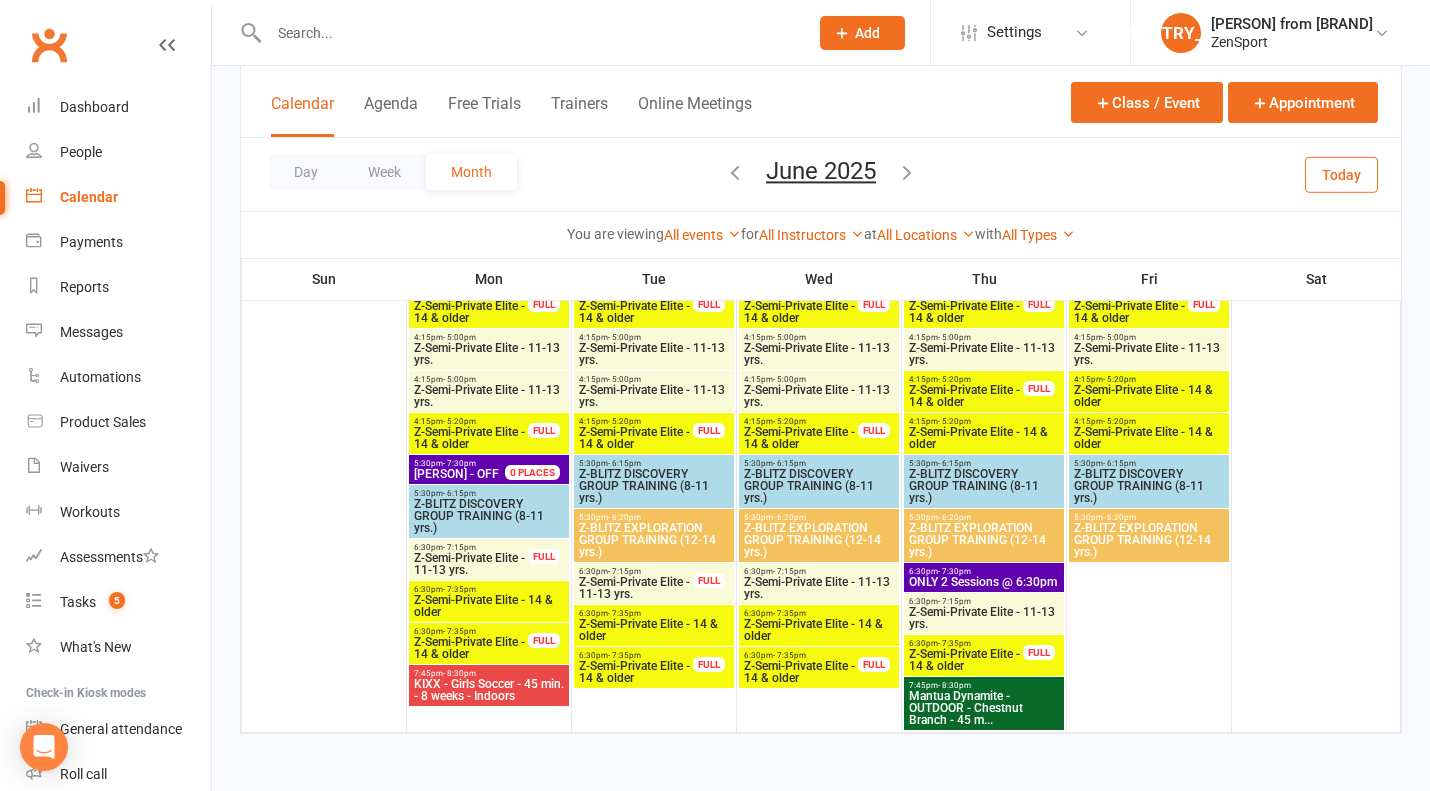 scroll, scrollTop: 4005, scrollLeft: 0, axis: vertical 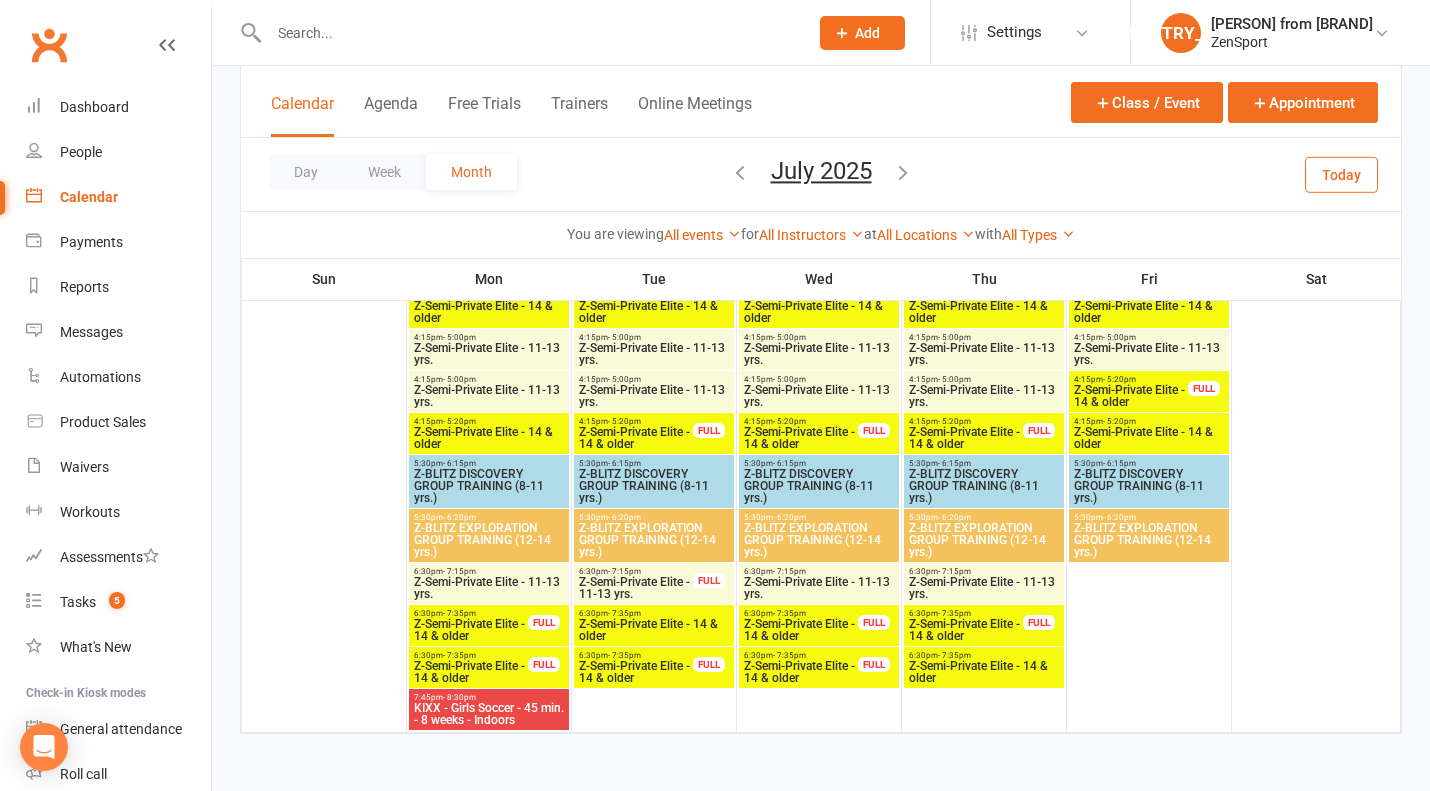 click at bounding box center [903, 172] 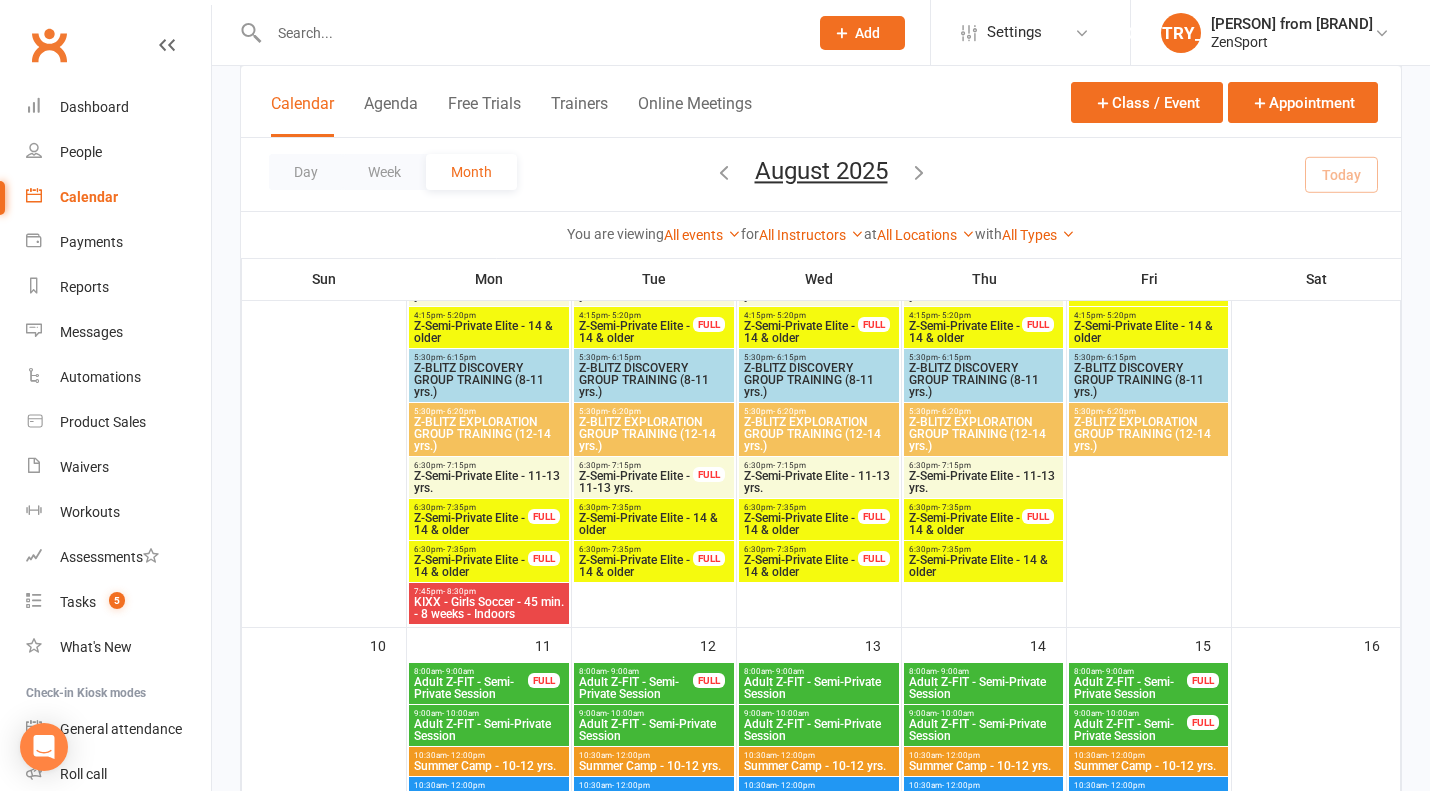scroll, scrollTop: 1176, scrollLeft: 0, axis: vertical 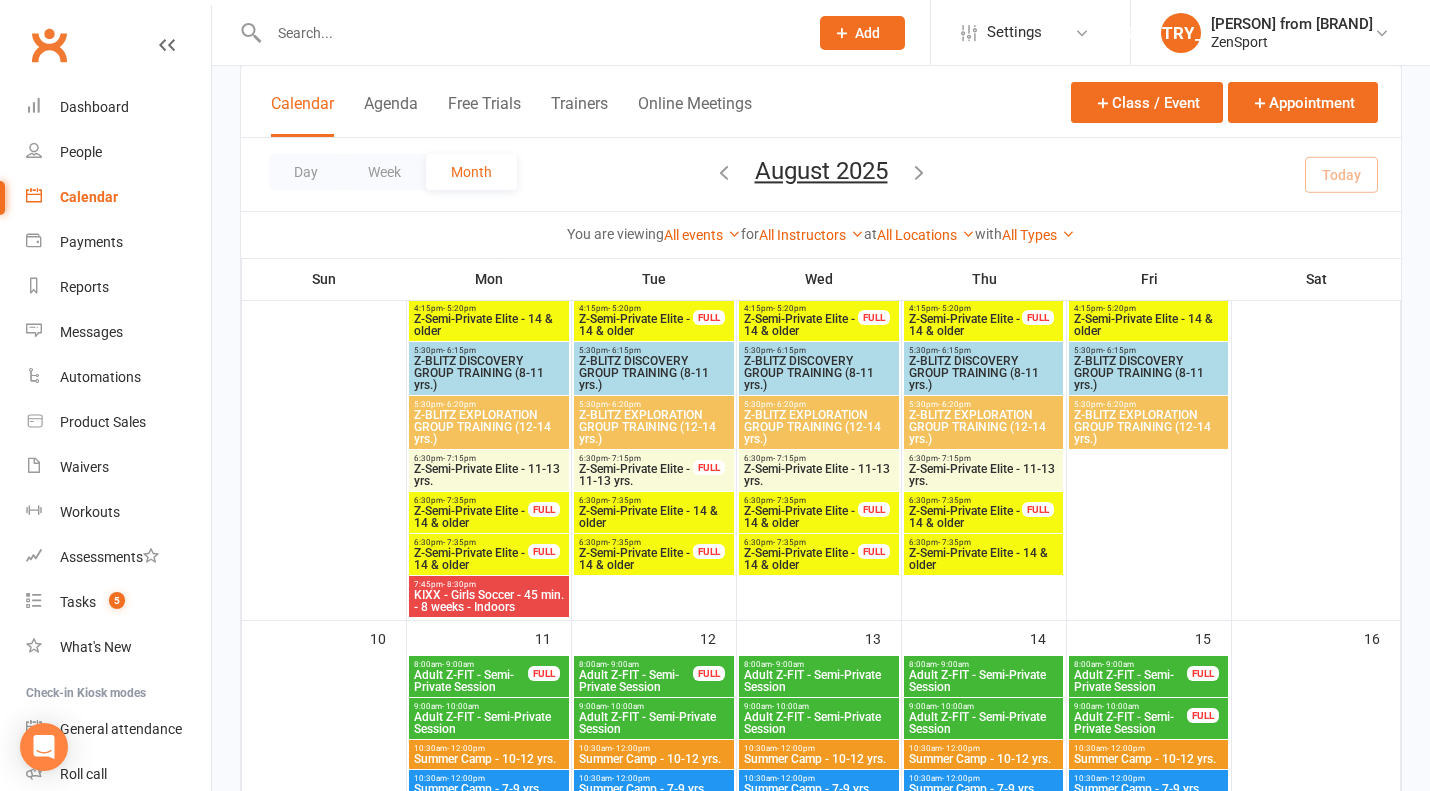 click on "[TIME] - [TIME]" at bounding box center [489, 584] 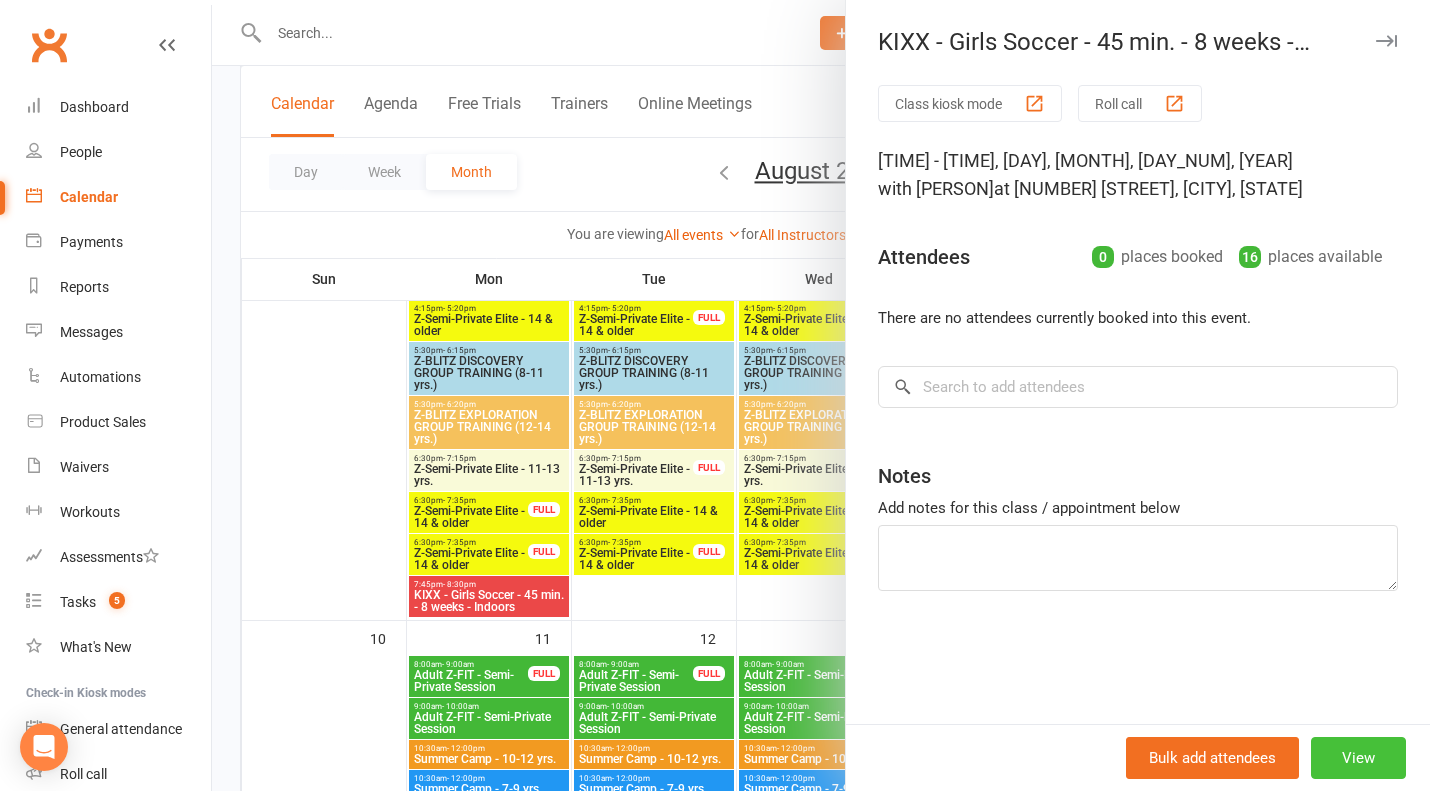 click on "View" at bounding box center [1358, 758] 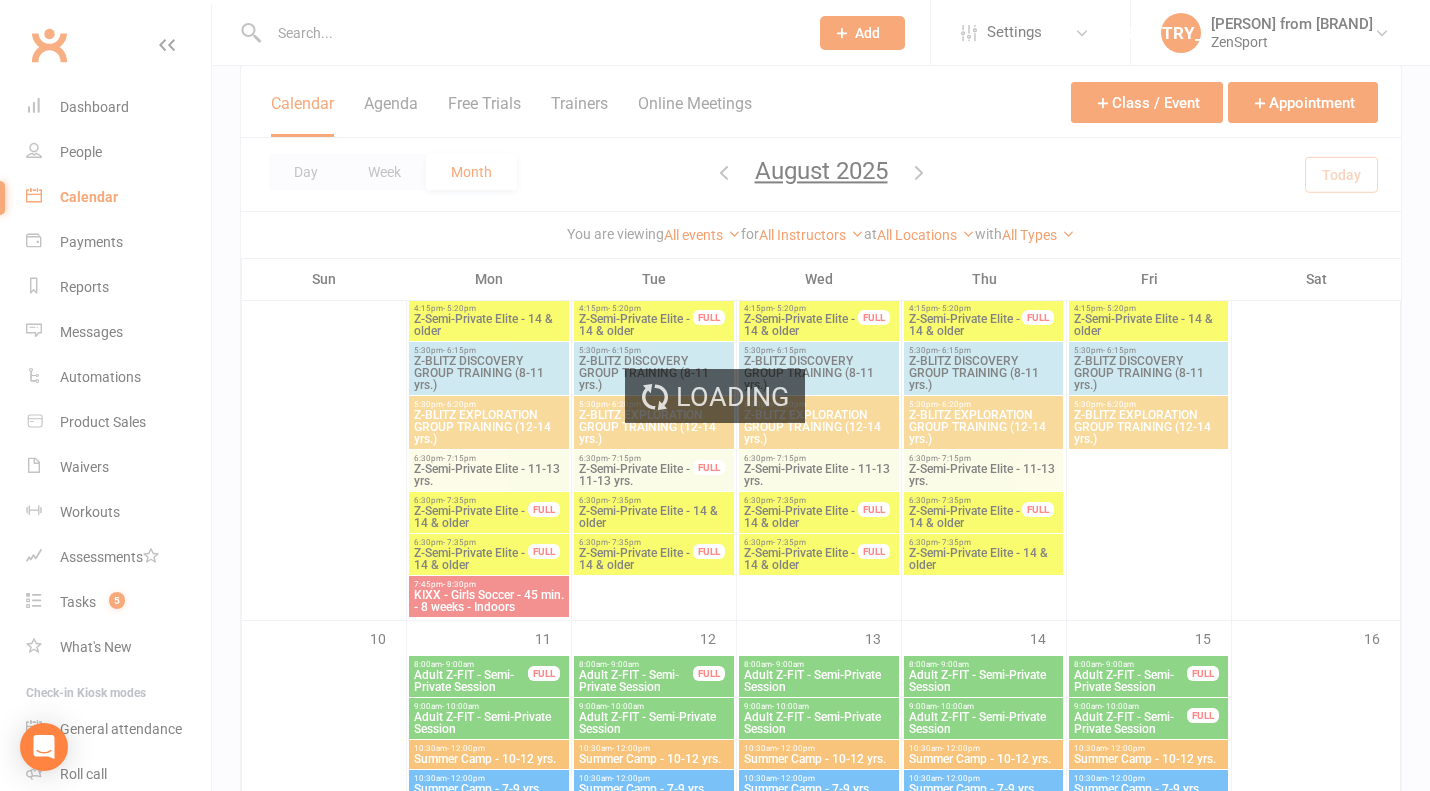 scroll, scrollTop: 0, scrollLeft: 0, axis: both 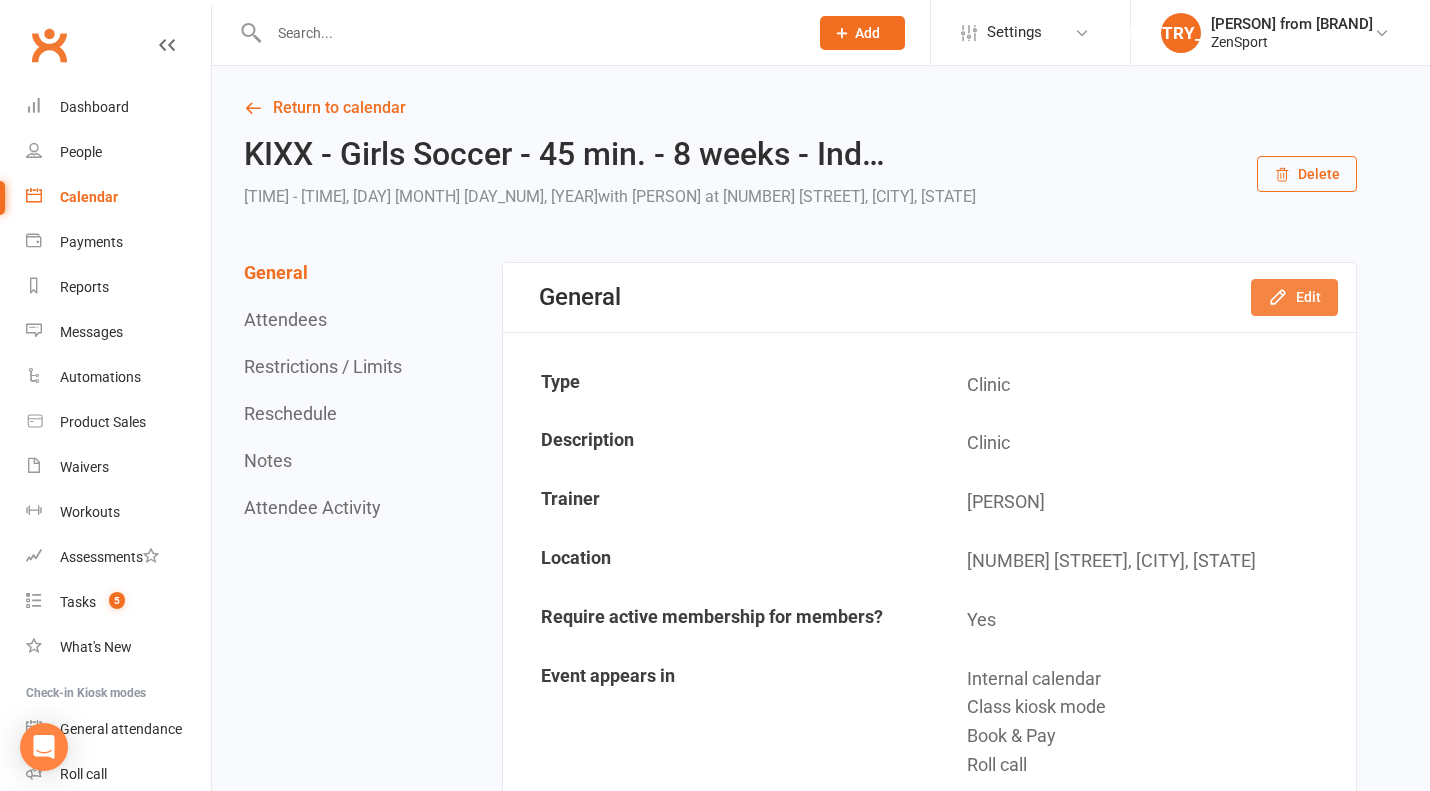 click on "Edit" at bounding box center (1294, 297) 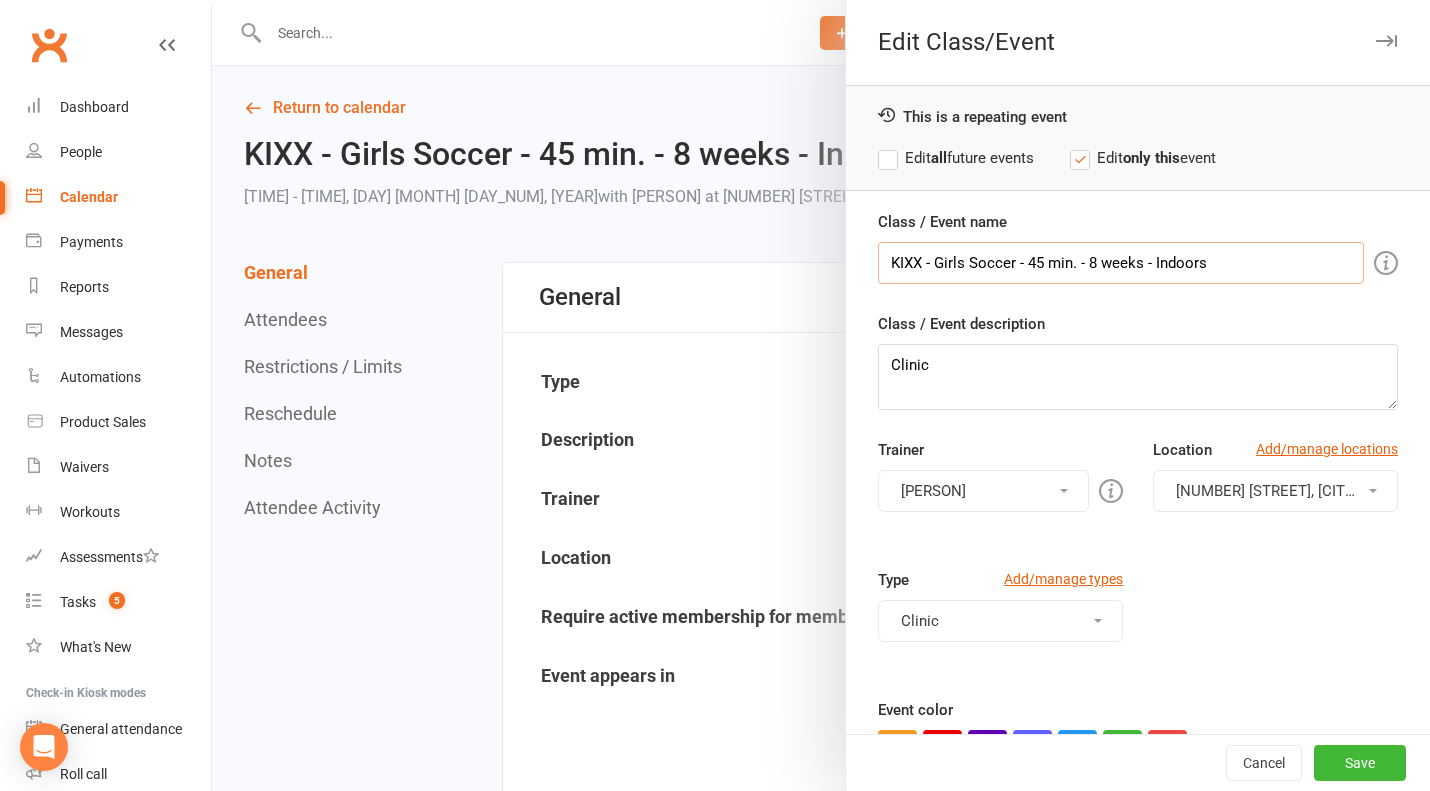 click on "KIXX - Girls Soccer - 45 min. - 8 weeks - Indoors" at bounding box center [1121, 263] 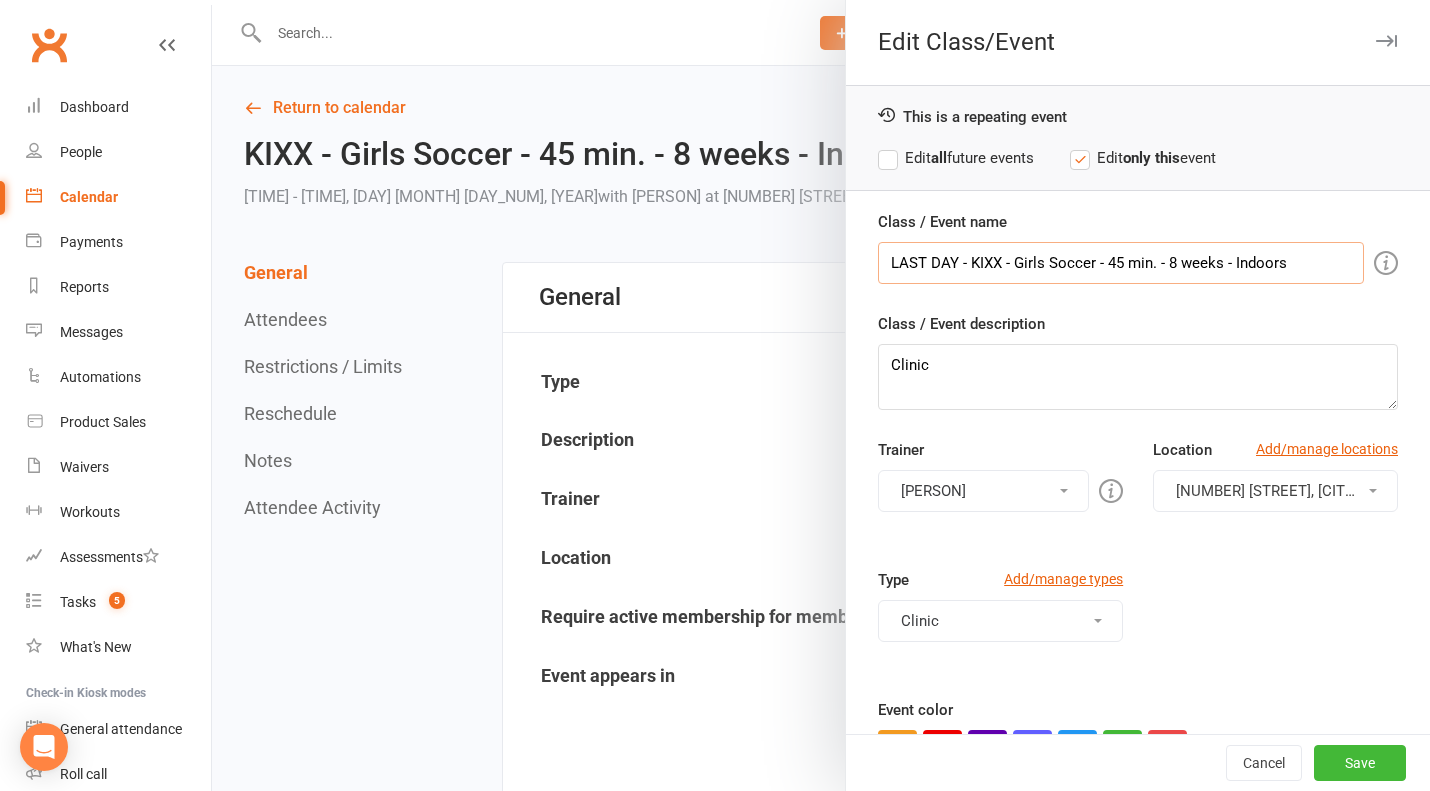 scroll, scrollTop: 0, scrollLeft: 0, axis: both 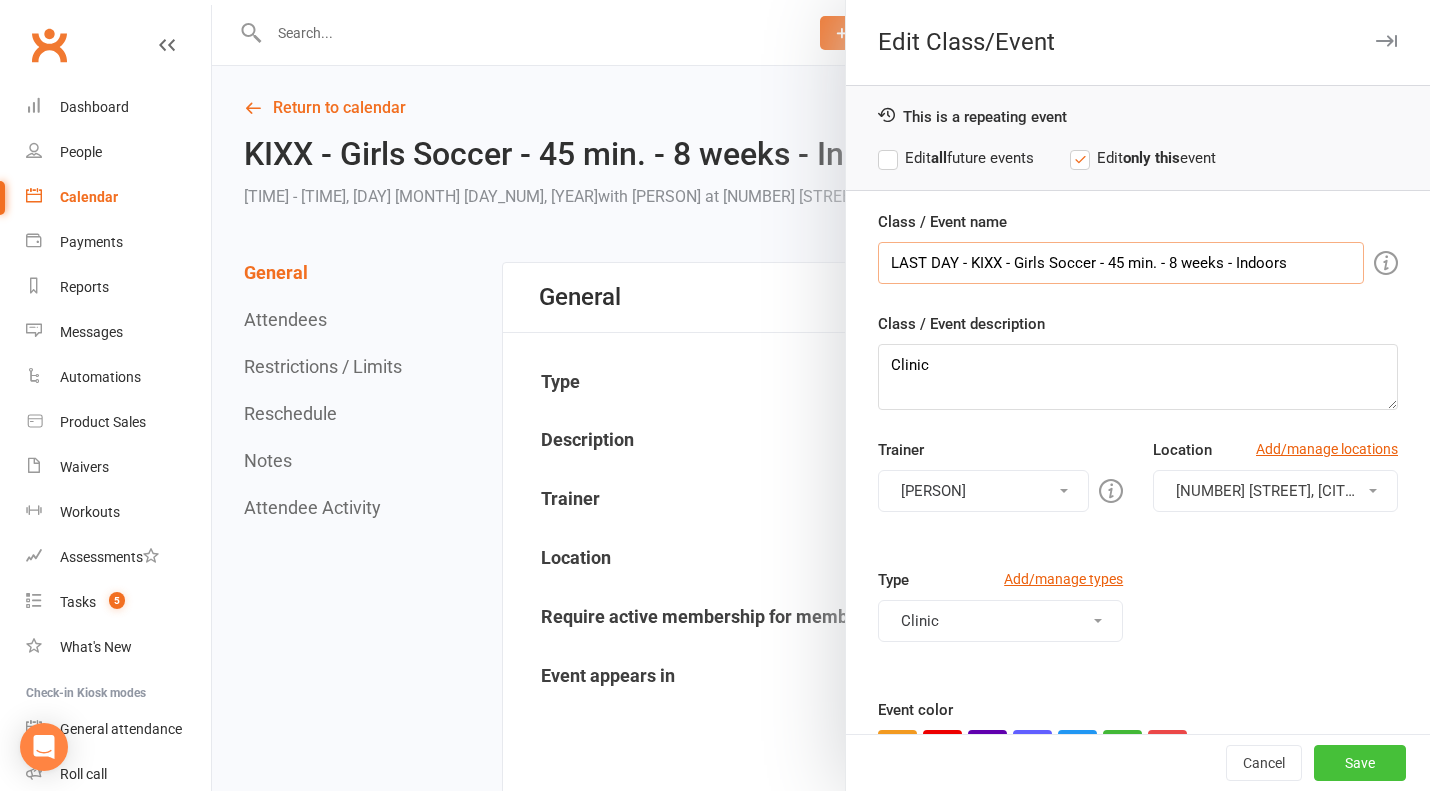 type on "LAST DAY - KIXX - Girls Soccer - 45 min. - 8 weeks - Indoors" 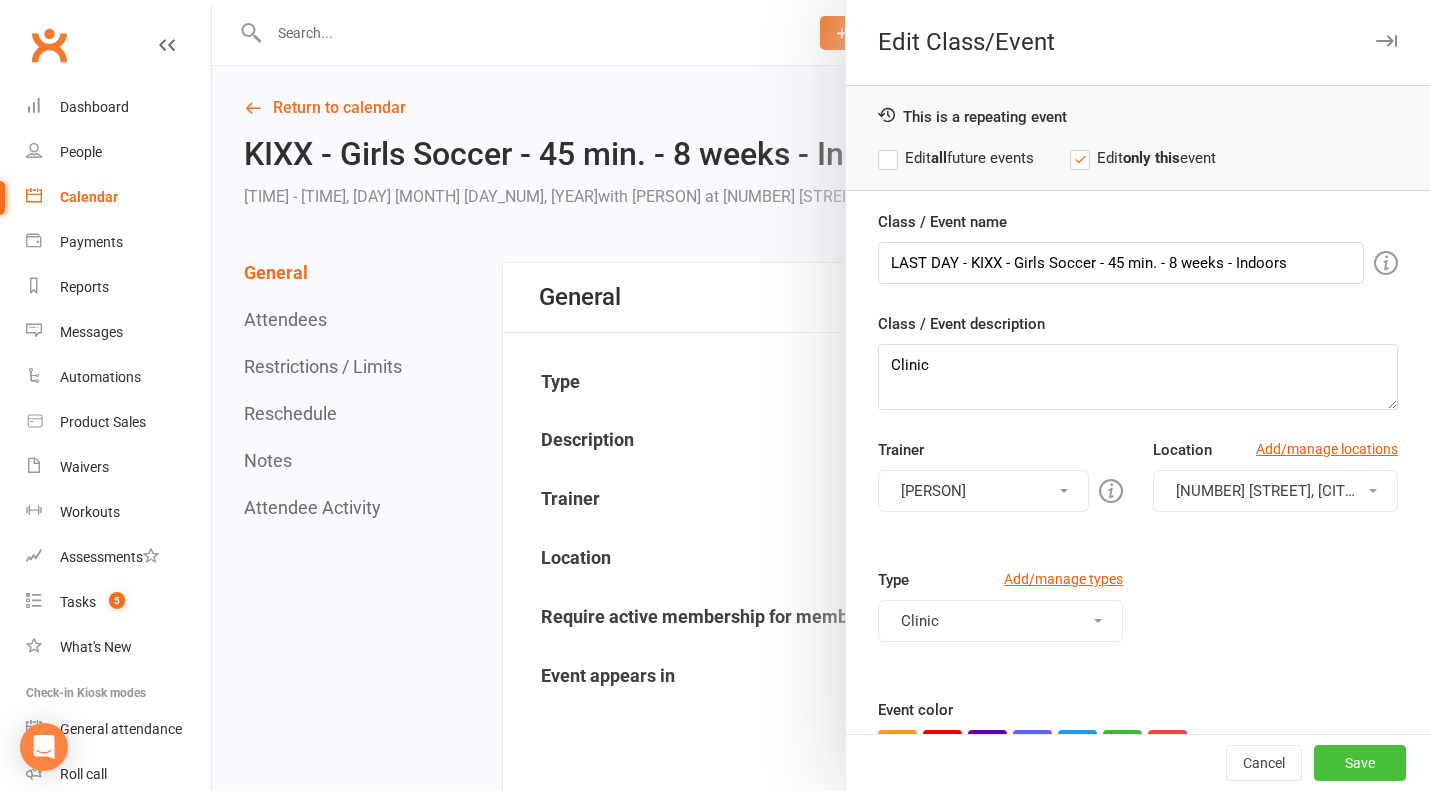 click on "Save" at bounding box center [1360, 763] 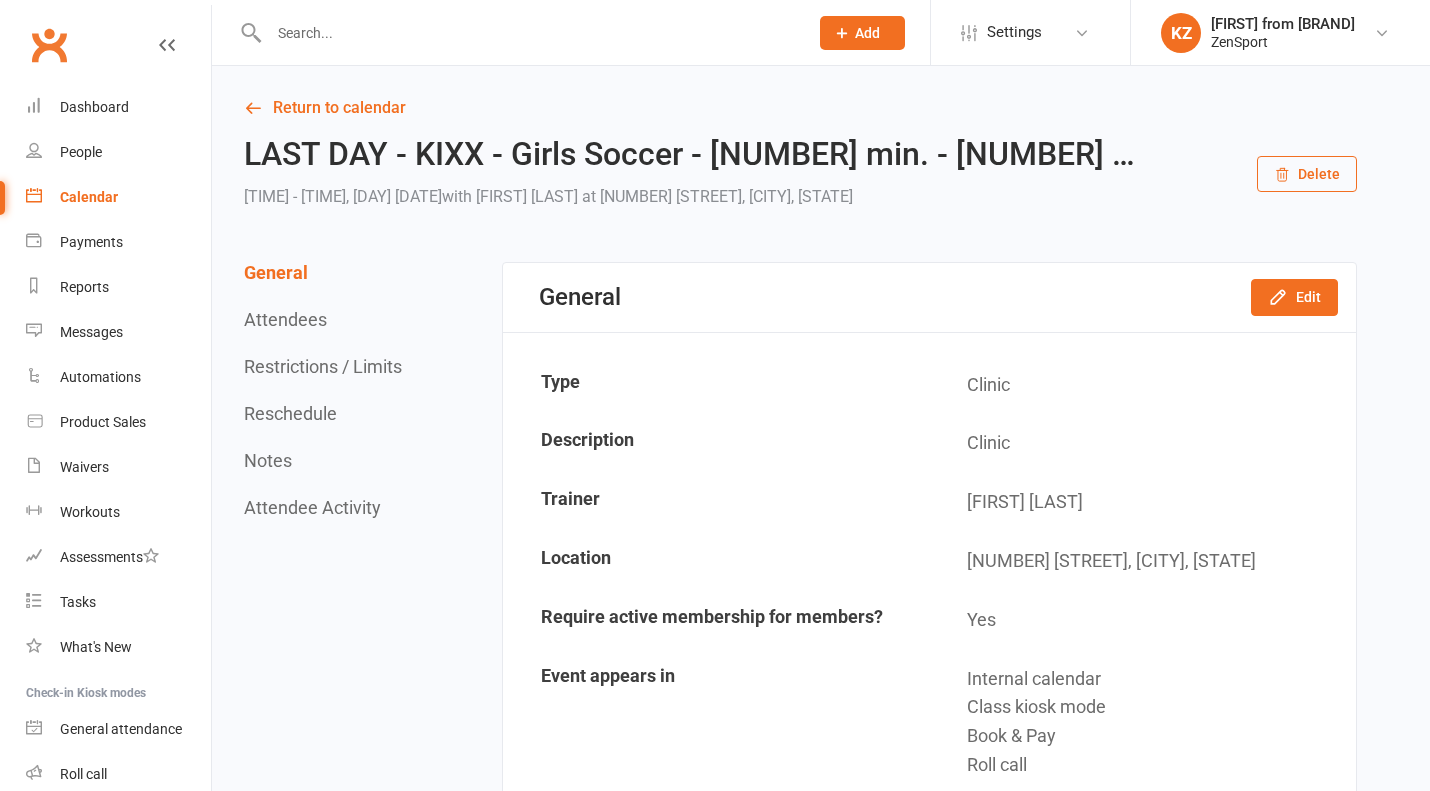 scroll, scrollTop: 0, scrollLeft: 0, axis: both 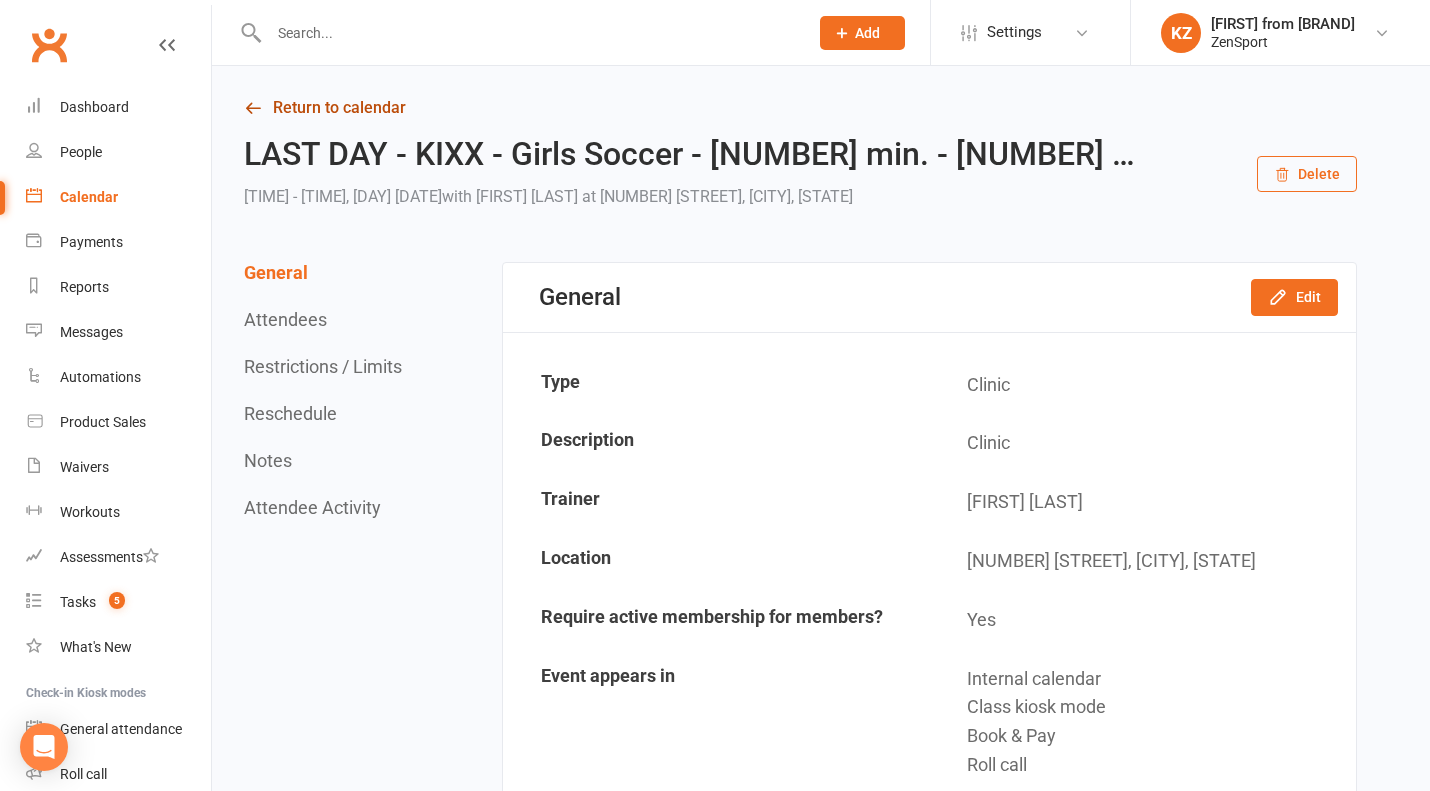 click on "Return to calendar" at bounding box center (800, 108) 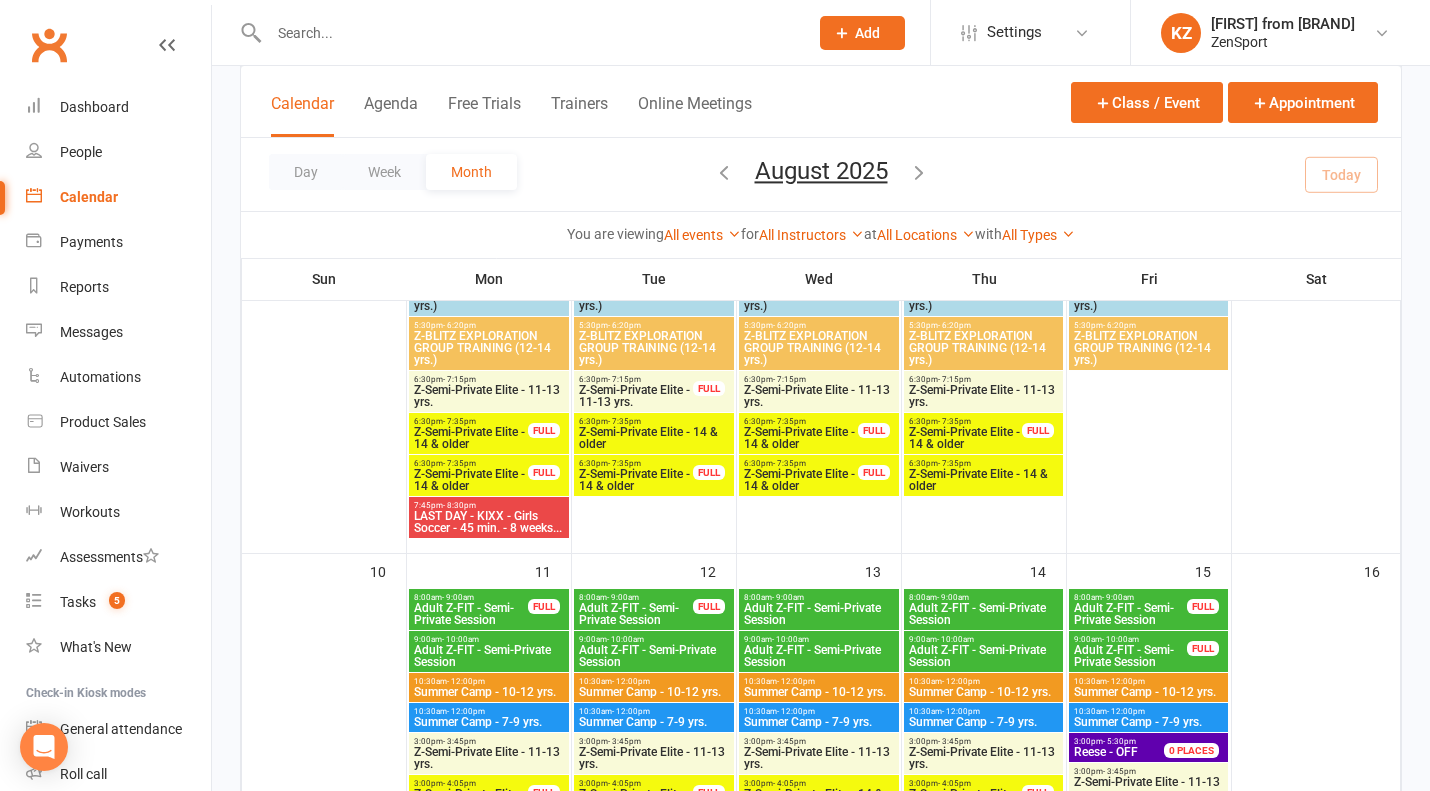 scroll, scrollTop: 1254, scrollLeft: 0, axis: vertical 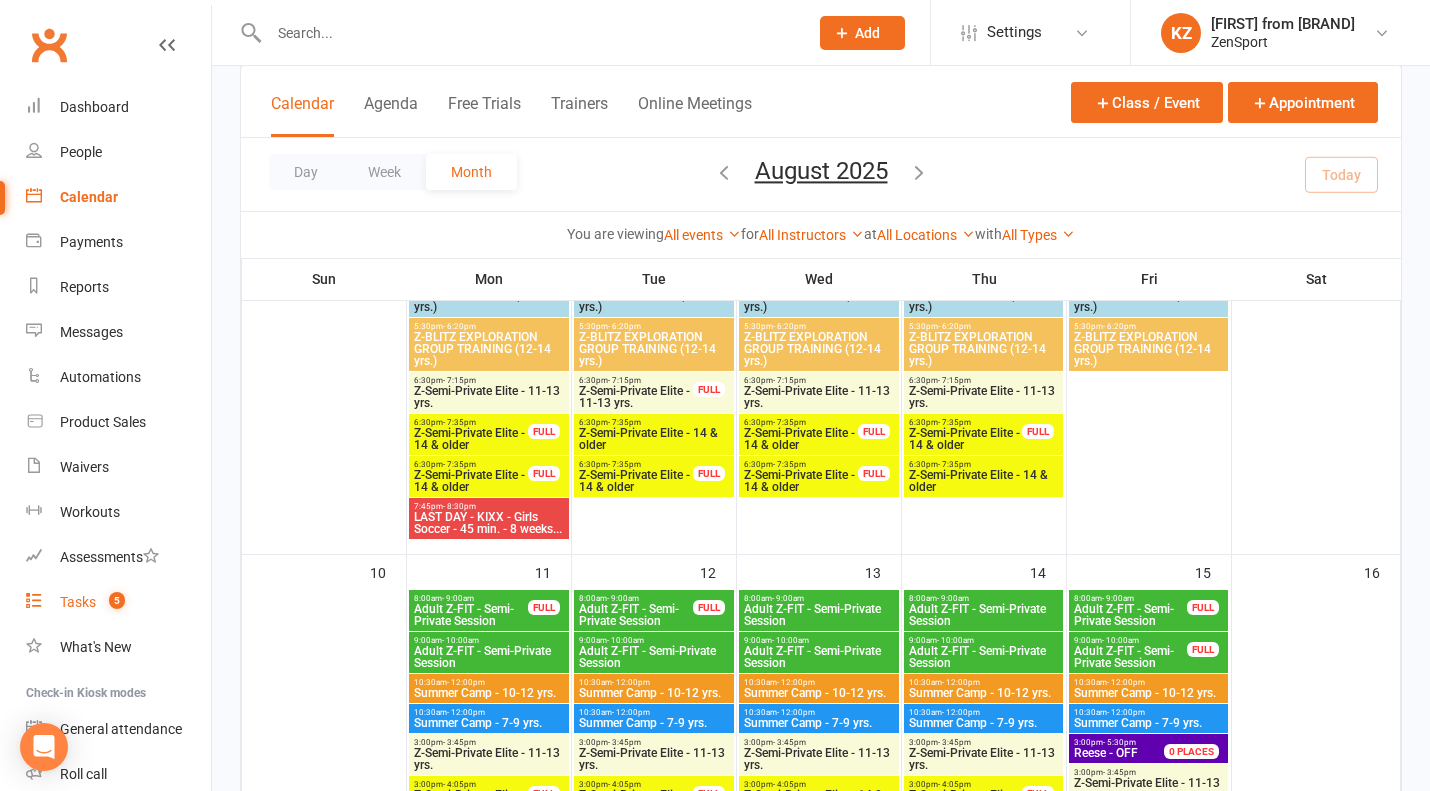 click on "Tasks" at bounding box center [78, 602] 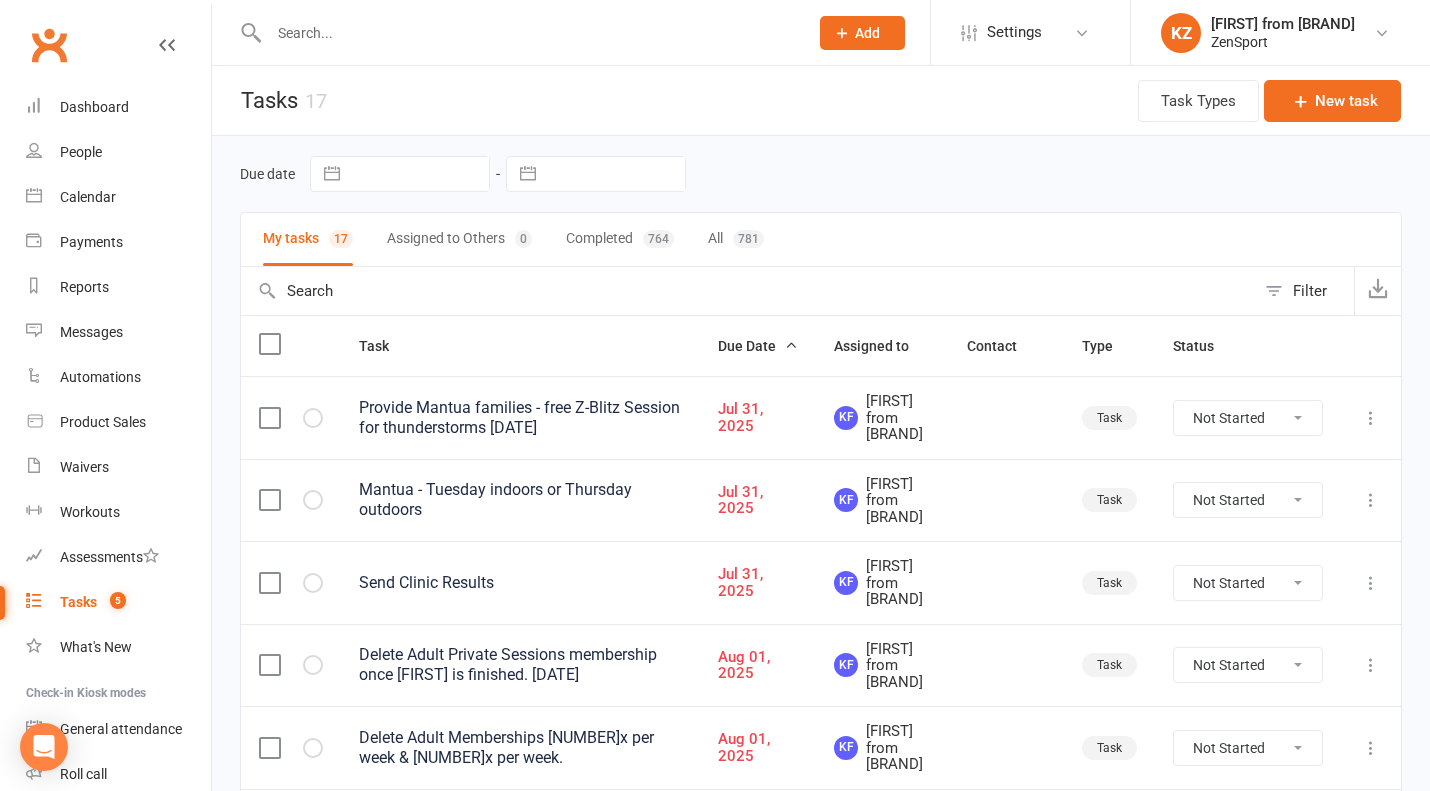 click on "Mantua - Tuesday indoors or Thursday outdoors" at bounding box center (520, 500) 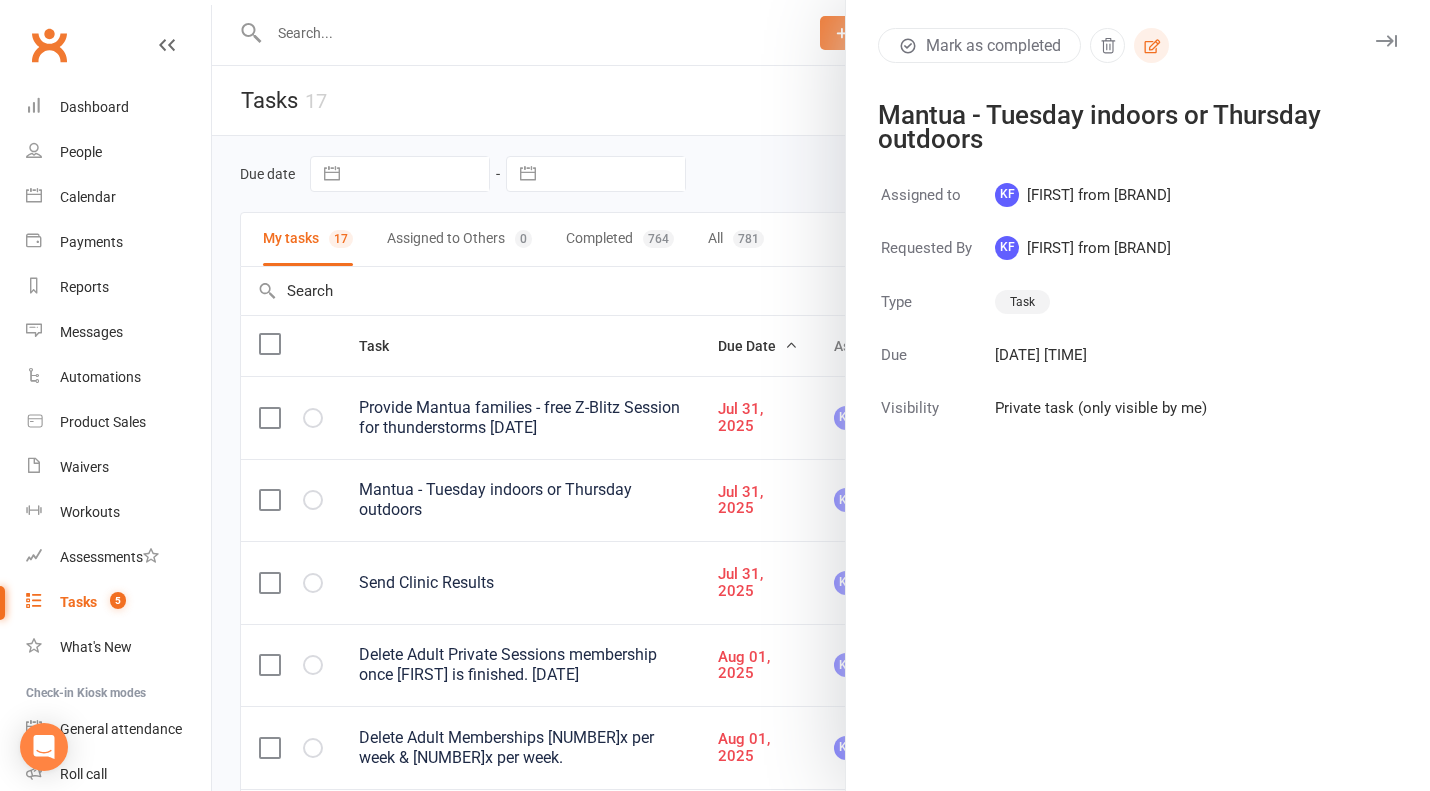 click 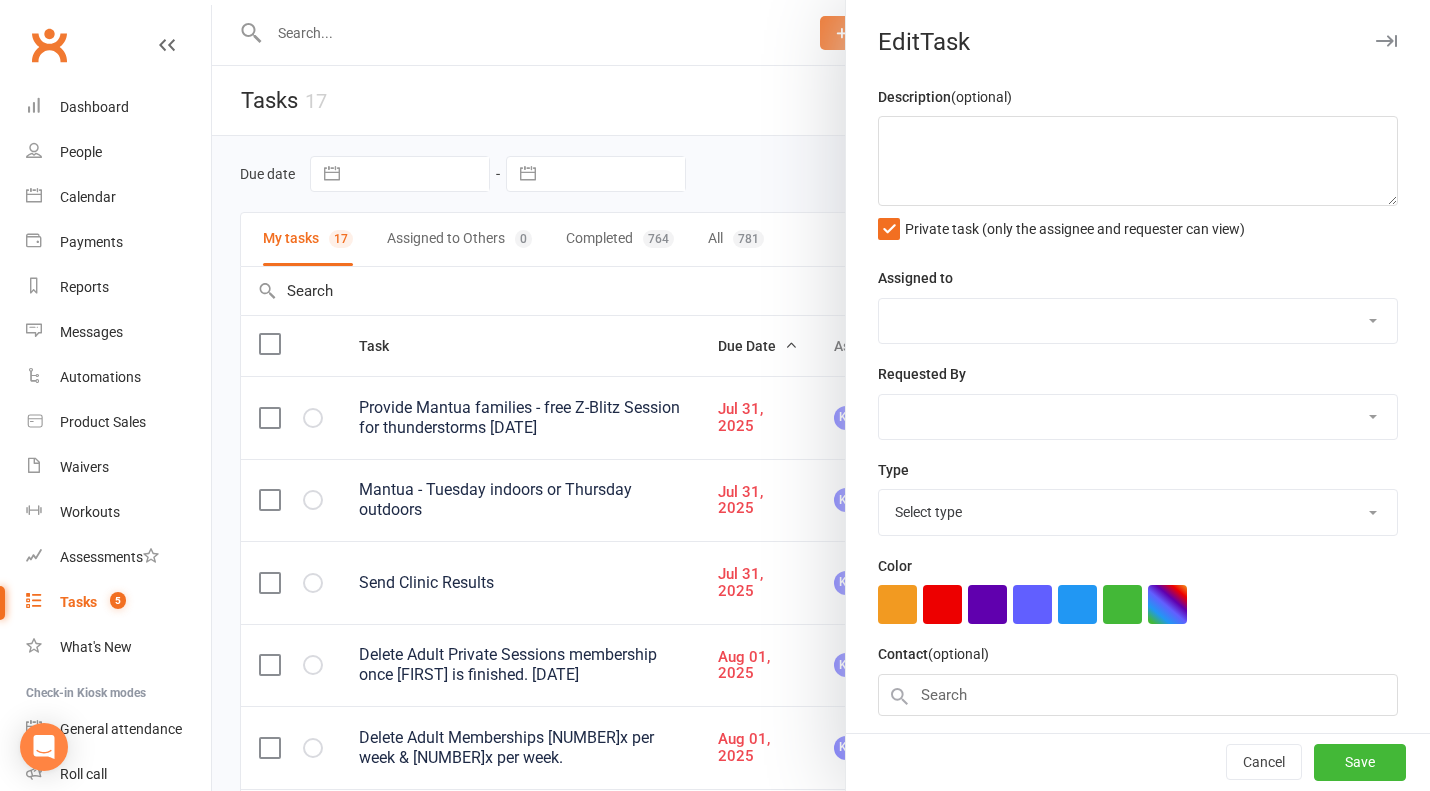 type on "Mantua - Tuesday indoors or Thursday outdoors" 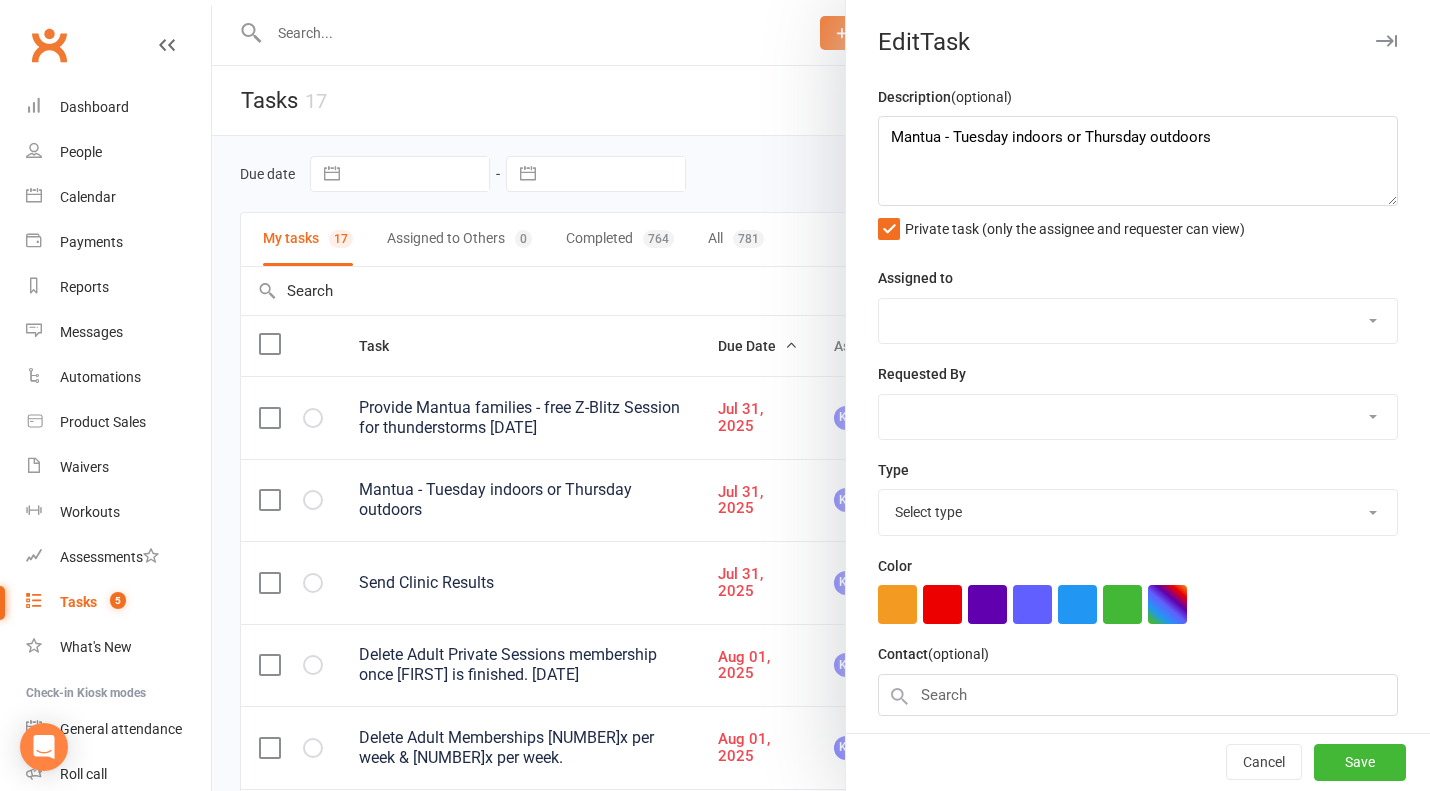 select on "[NUMBER]" 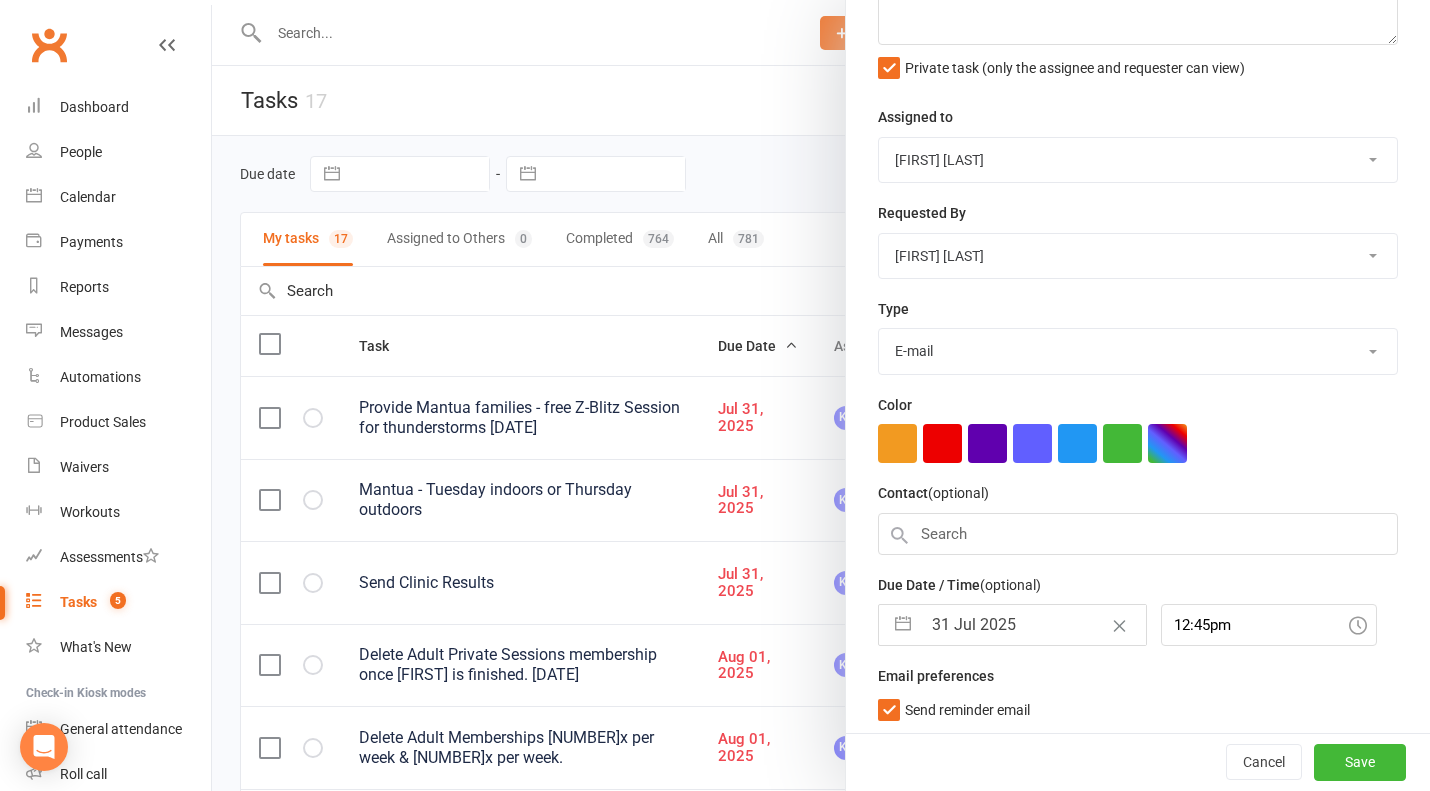 select on "5" 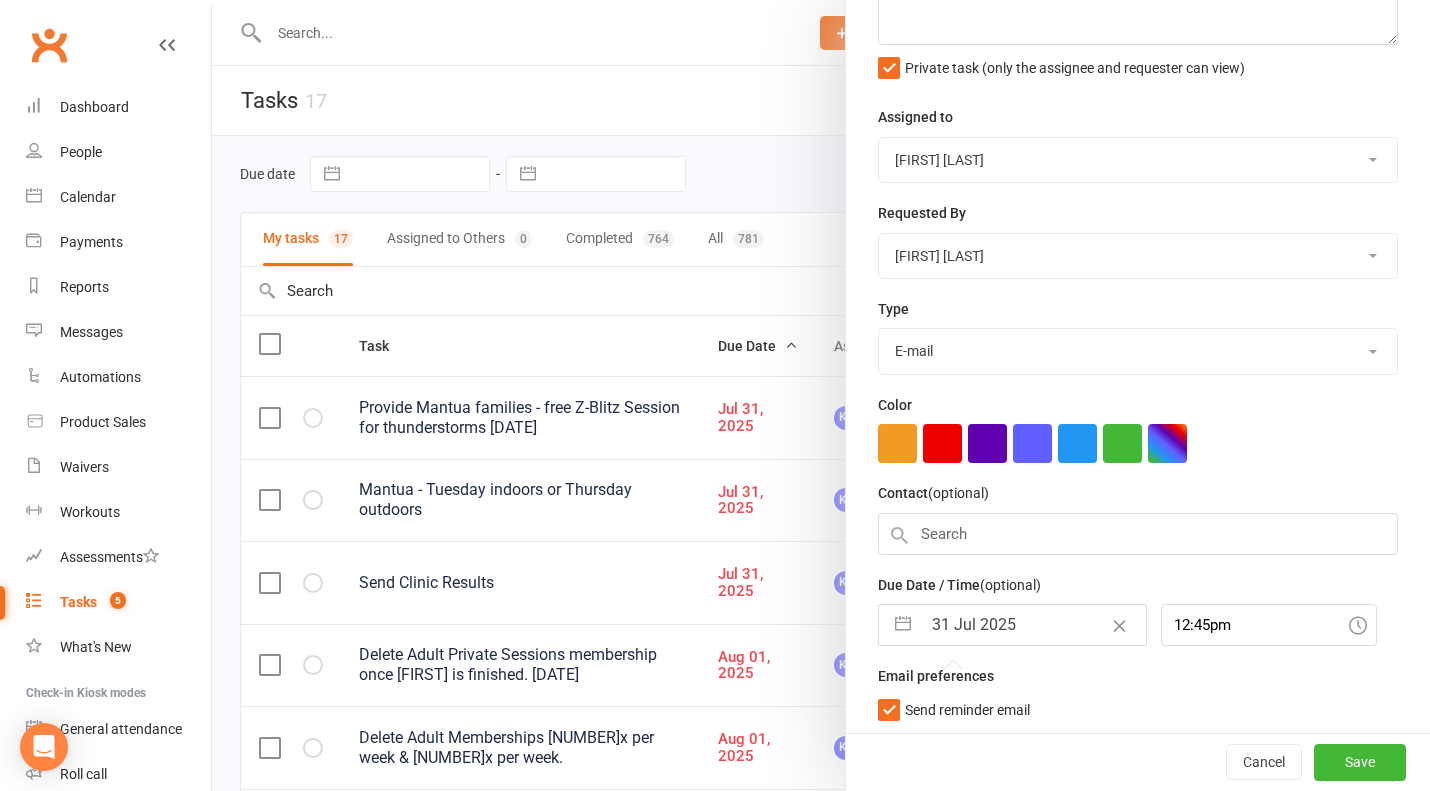 click on "31 Jul 2025" at bounding box center [1033, 625] 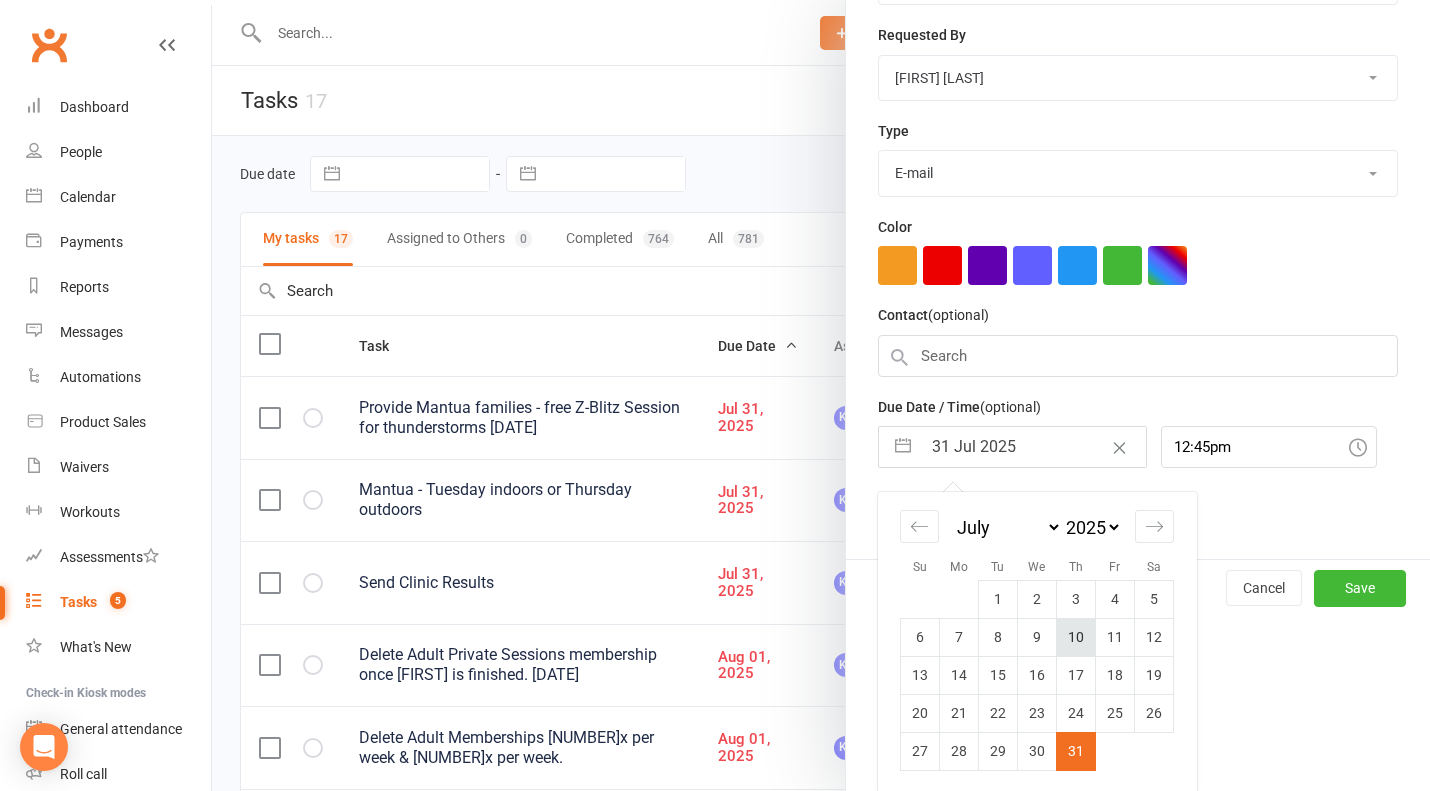 scroll, scrollTop: 338, scrollLeft: 0, axis: vertical 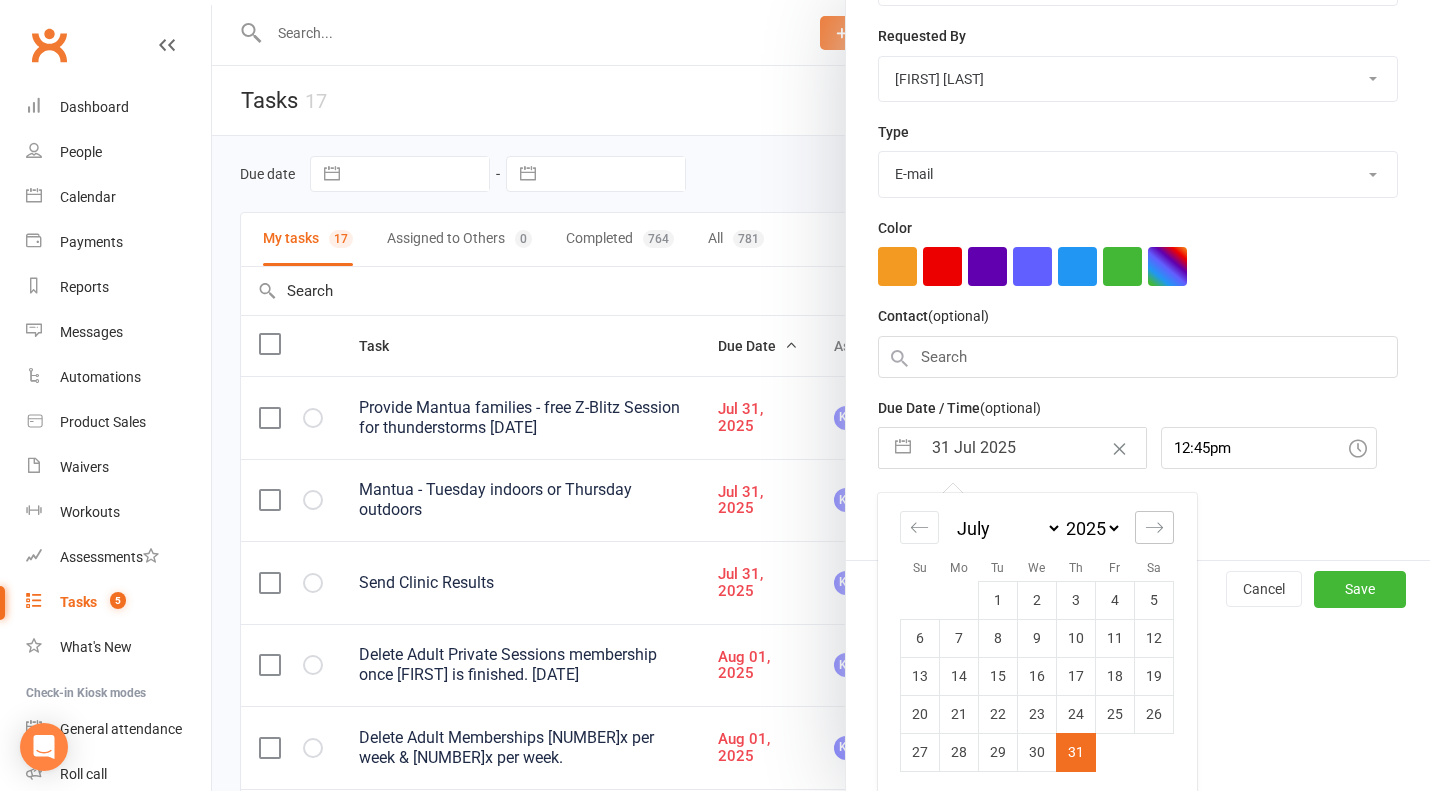 click at bounding box center (1154, 527) 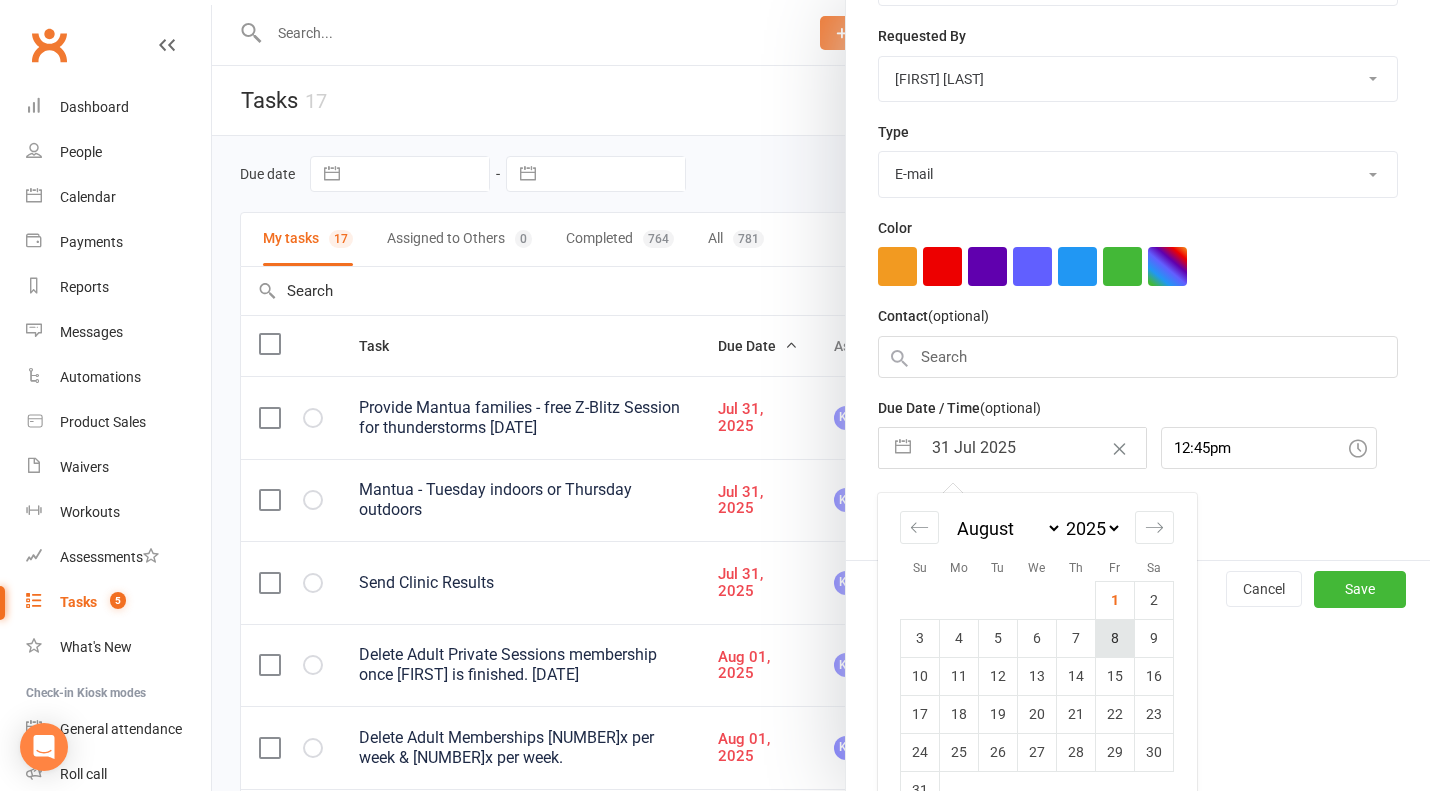 click on "8" at bounding box center [1115, 638] 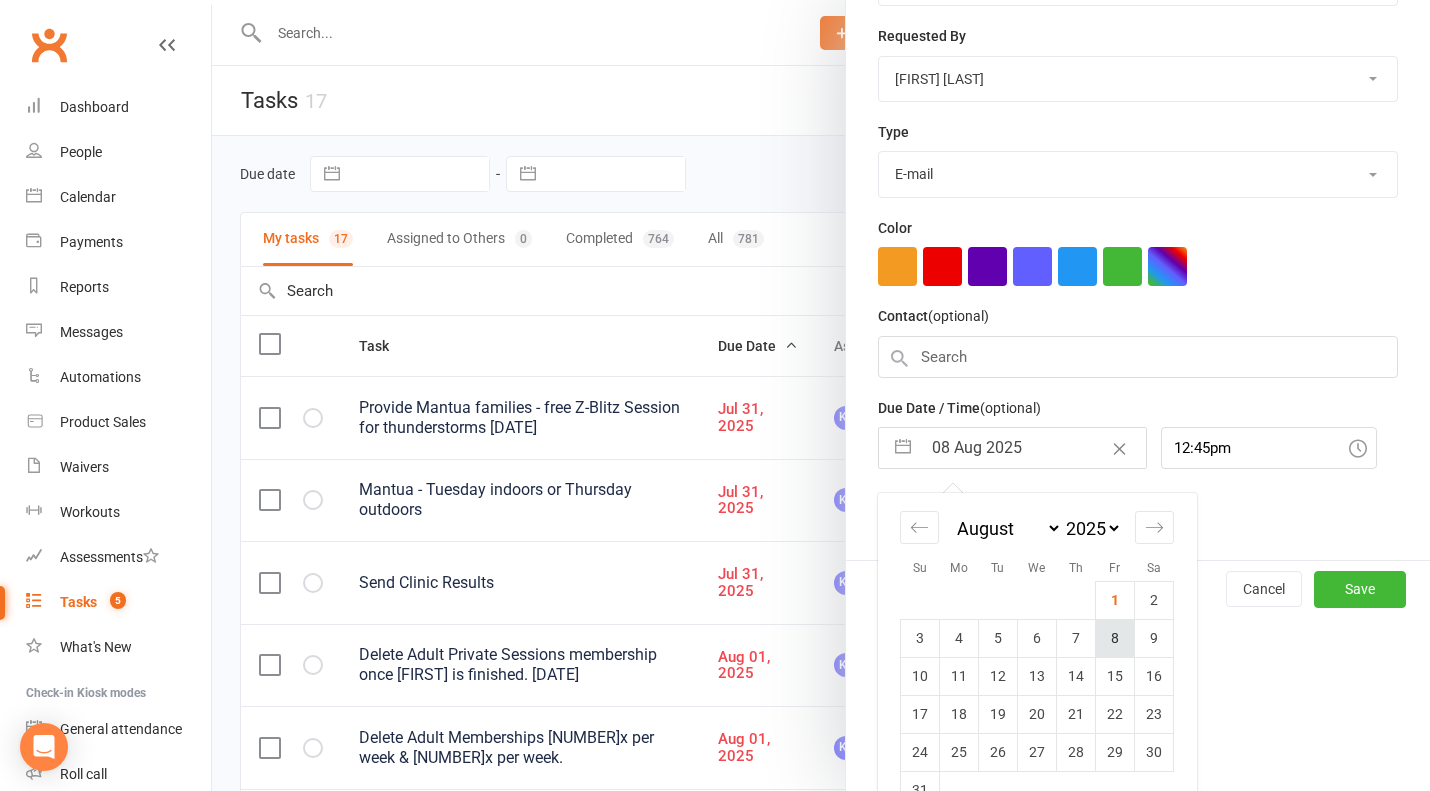 scroll, scrollTop: 161, scrollLeft: 0, axis: vertical 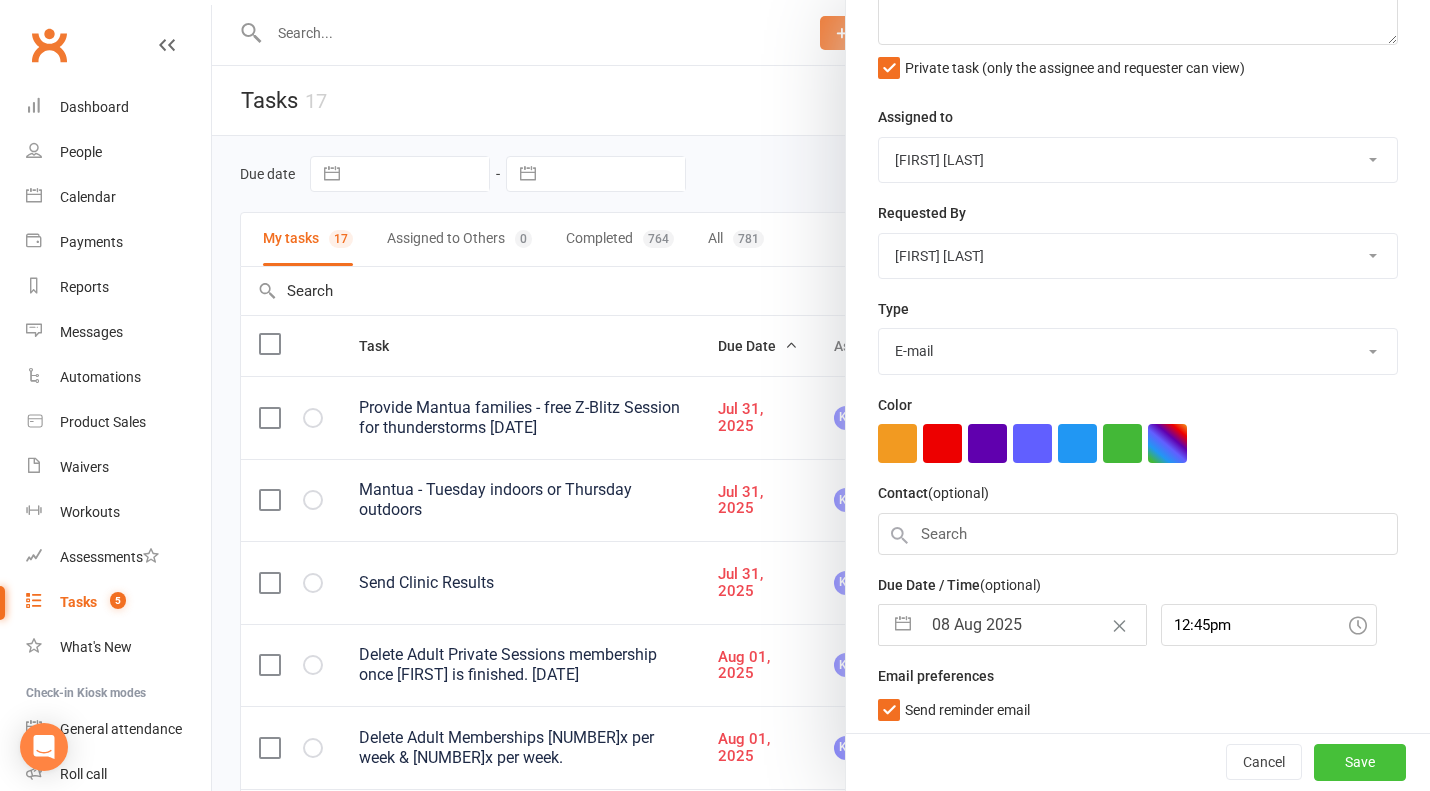 click on "Save" at bounding box center [1360, 763] 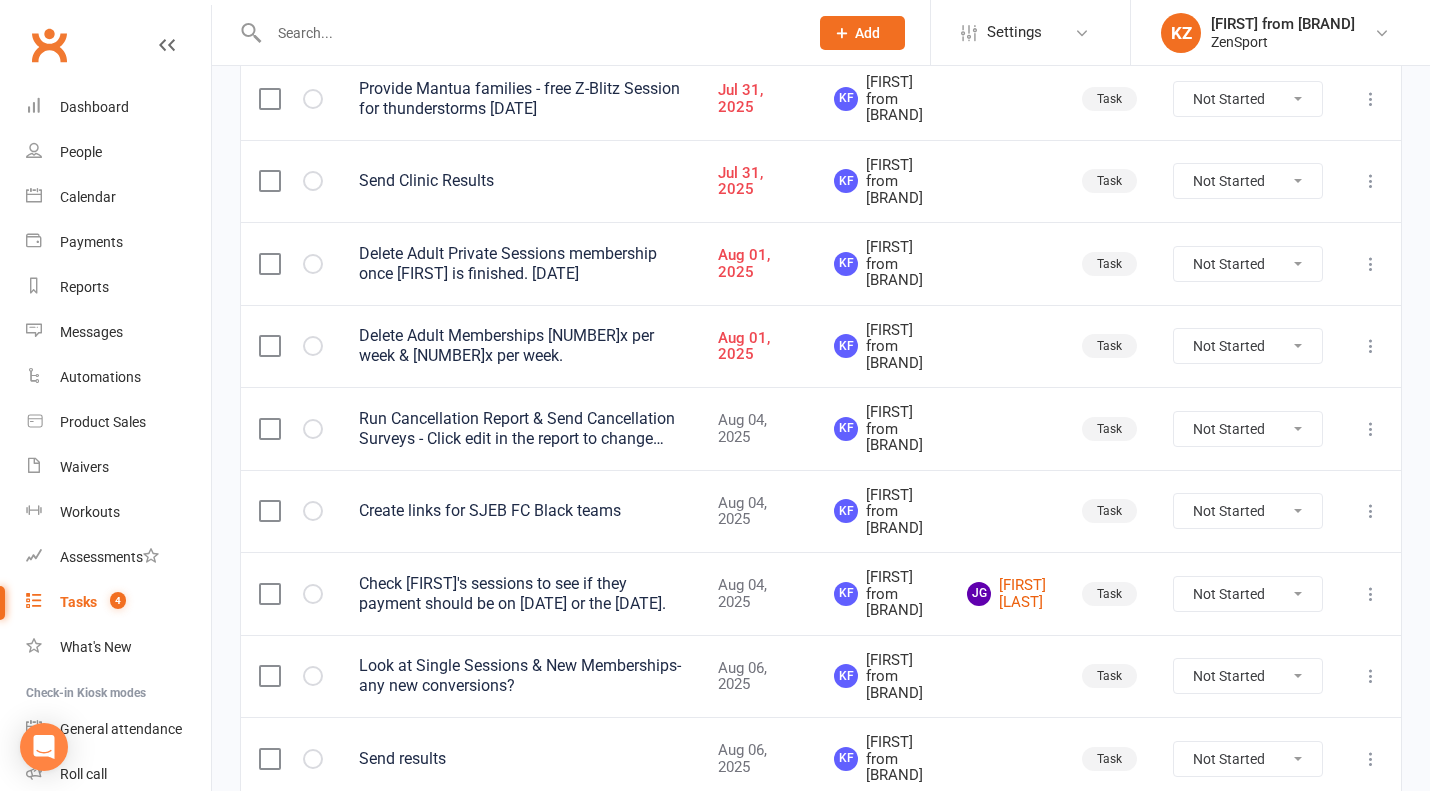 scroll, scrollTop: 335, scrollLeft: 0, axis: vertical 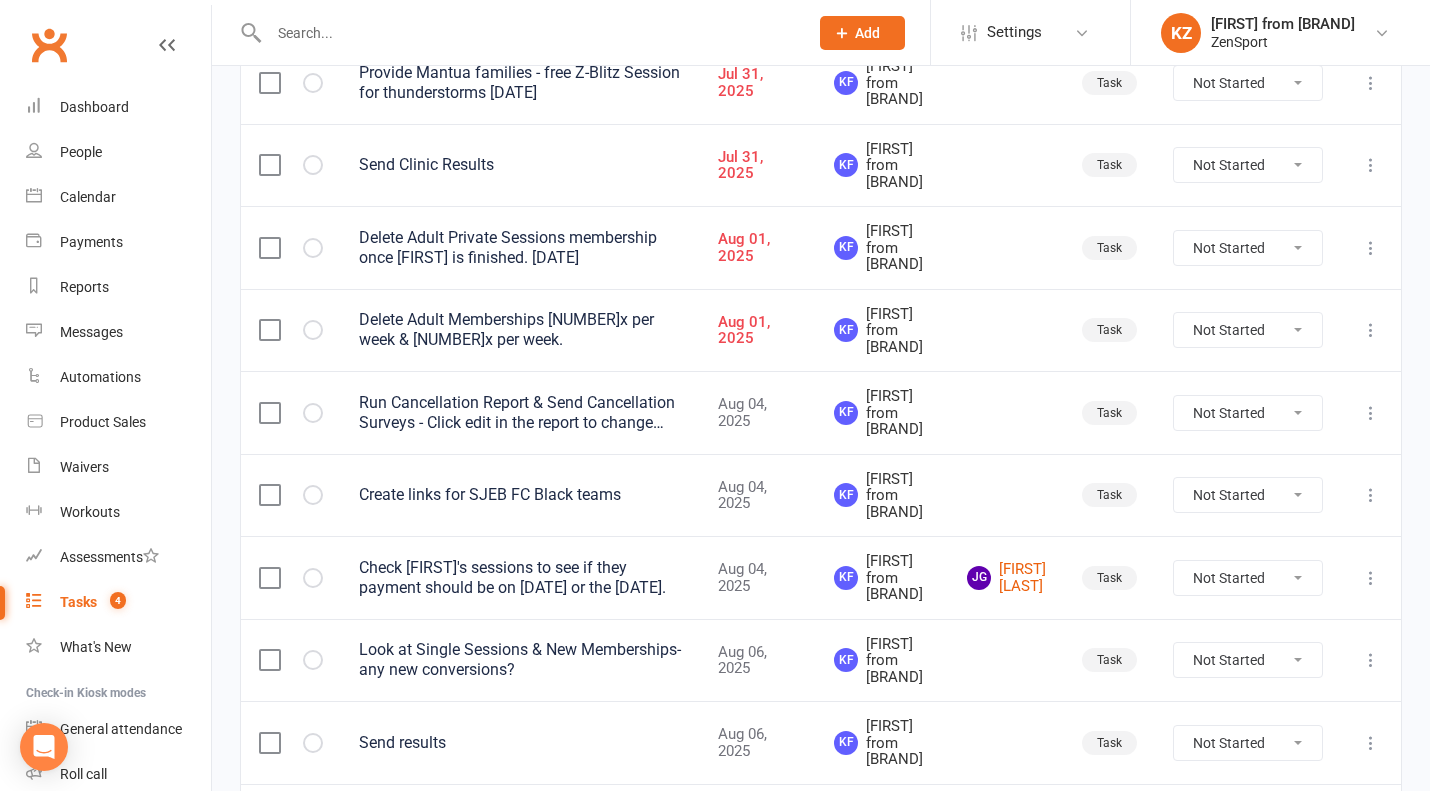 click on "Create links for SJEB FC Black teams" at bounding box center [520, 495] 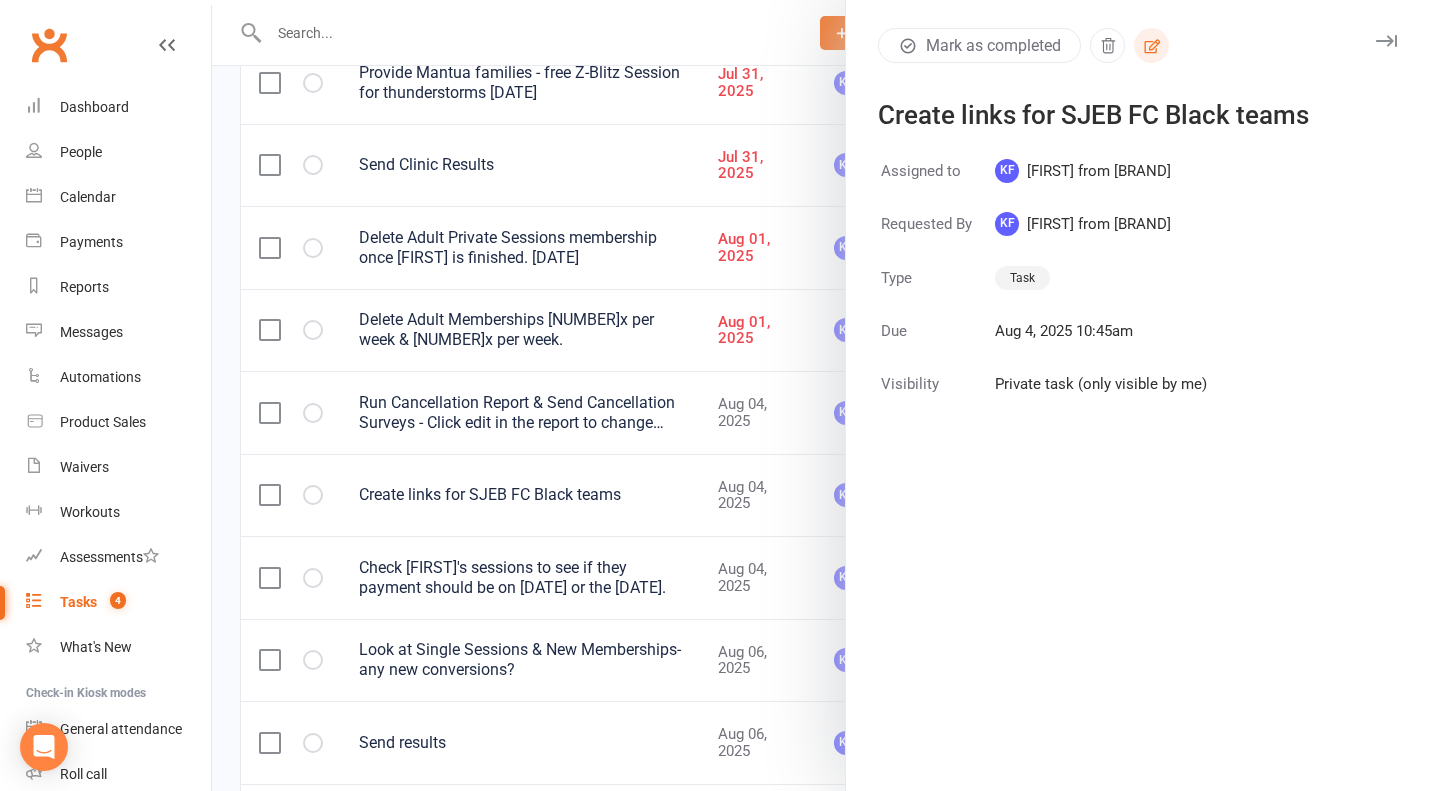 click 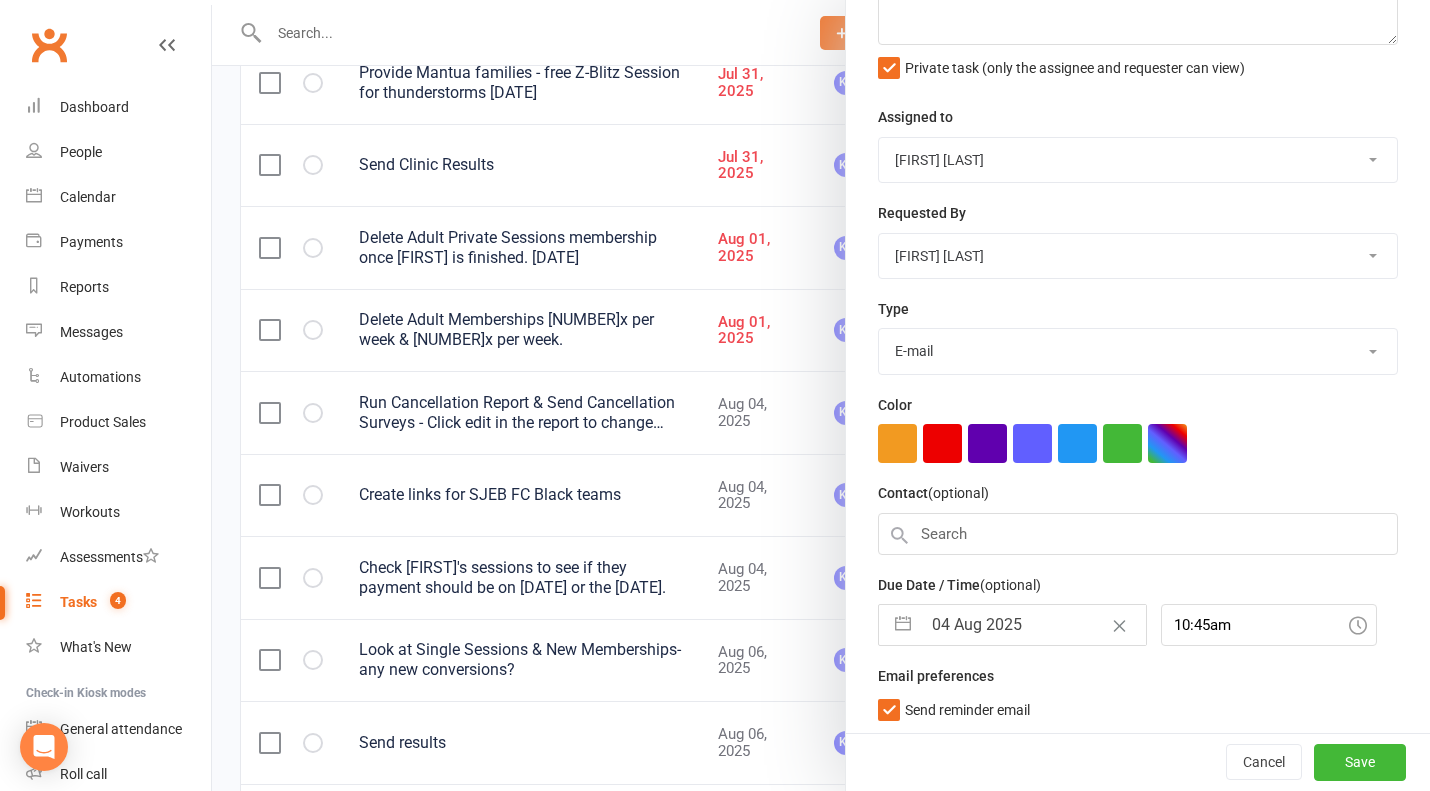 select on "6" 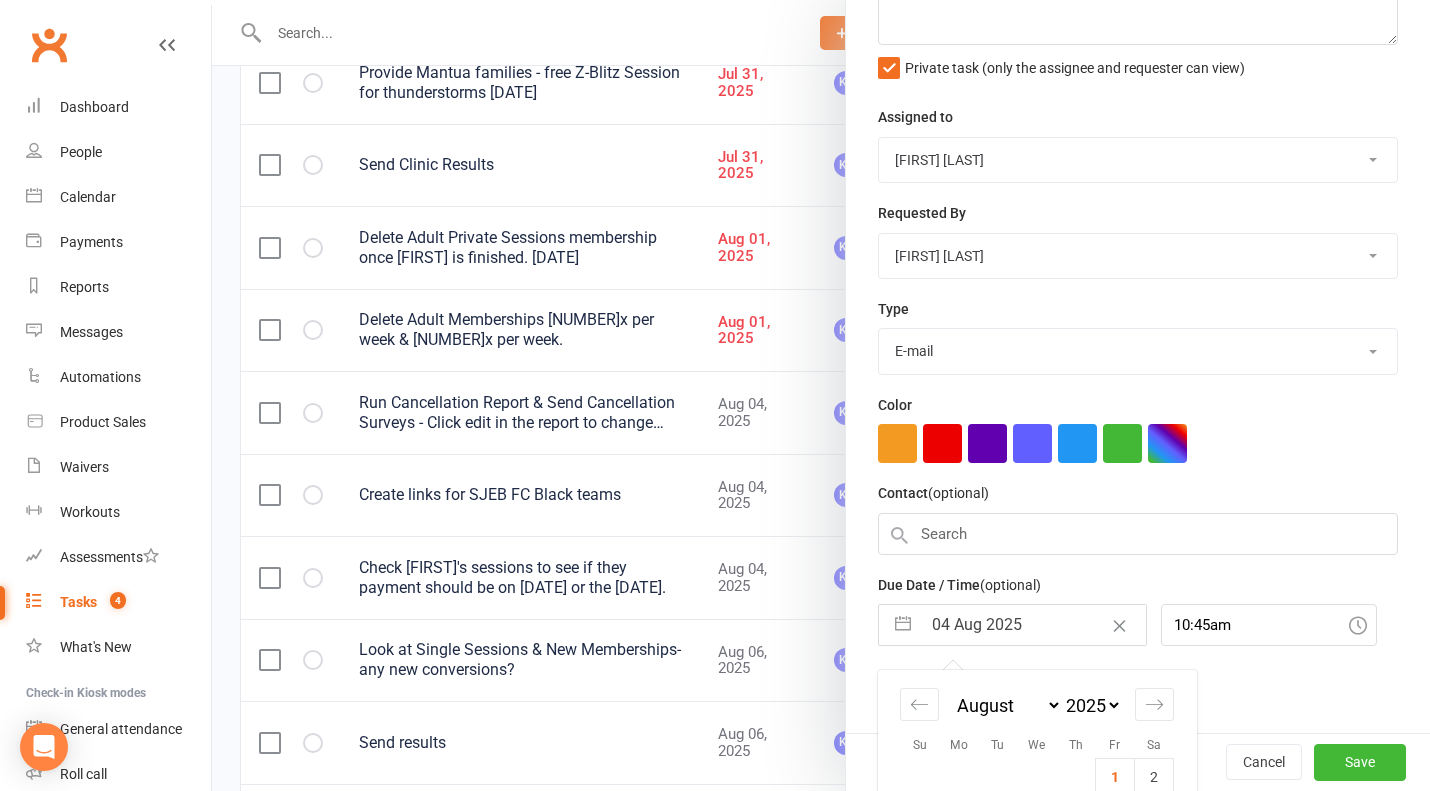 click on "04 Aug 2025" at bounding box center [1033, 625] 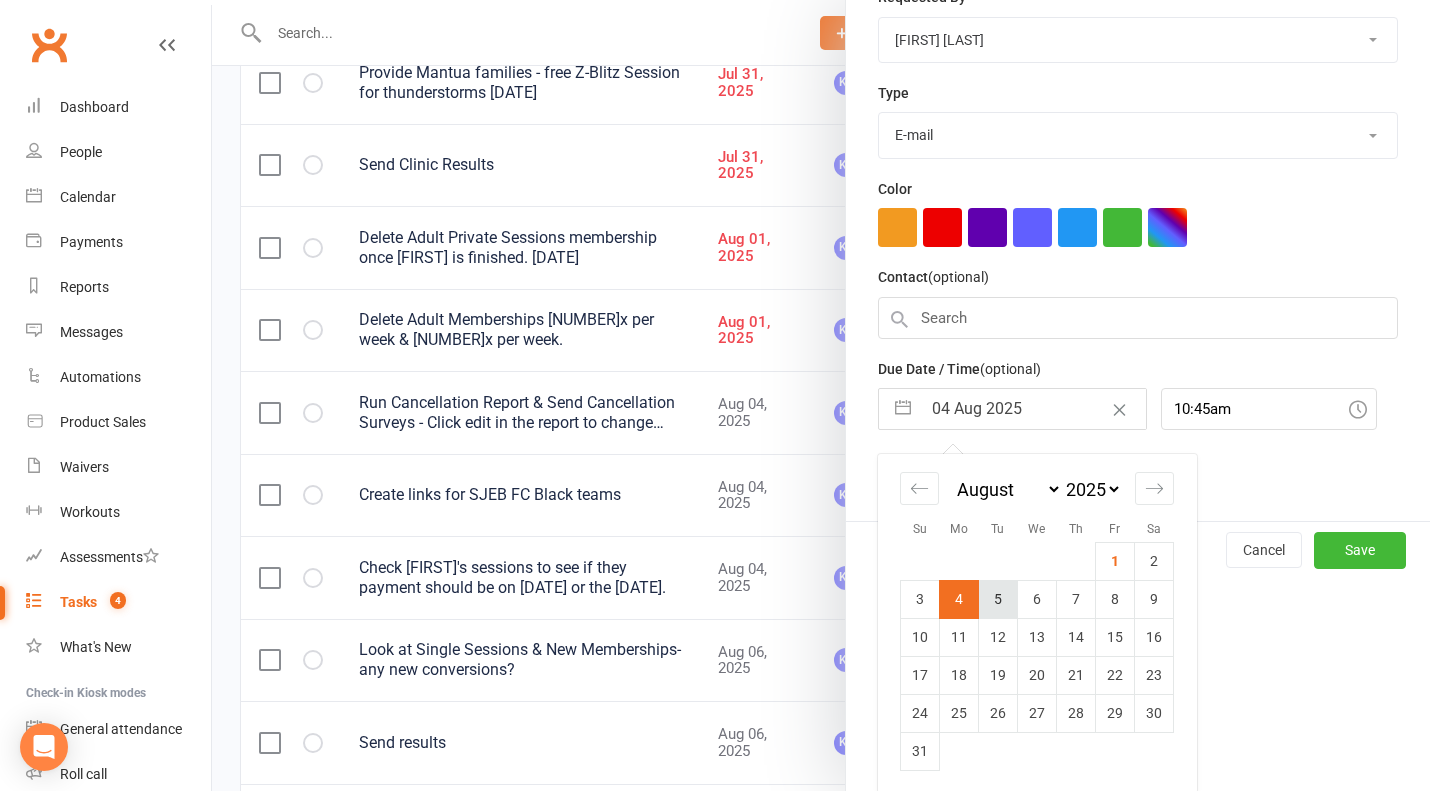scroll, scrollTop: 376, scrollLeft: 0, axis: vertical 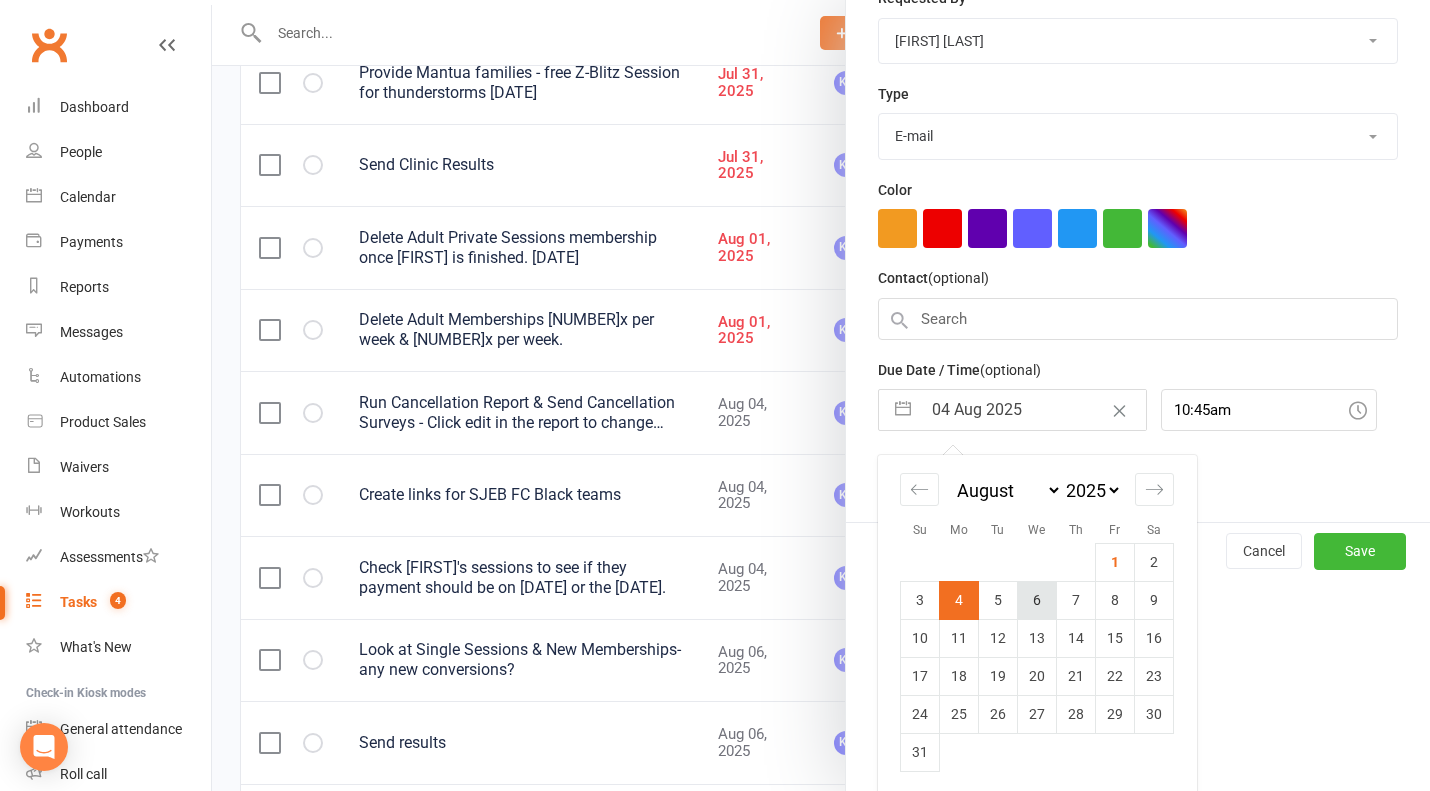 click on "6" at bounding box center [1037, 600] 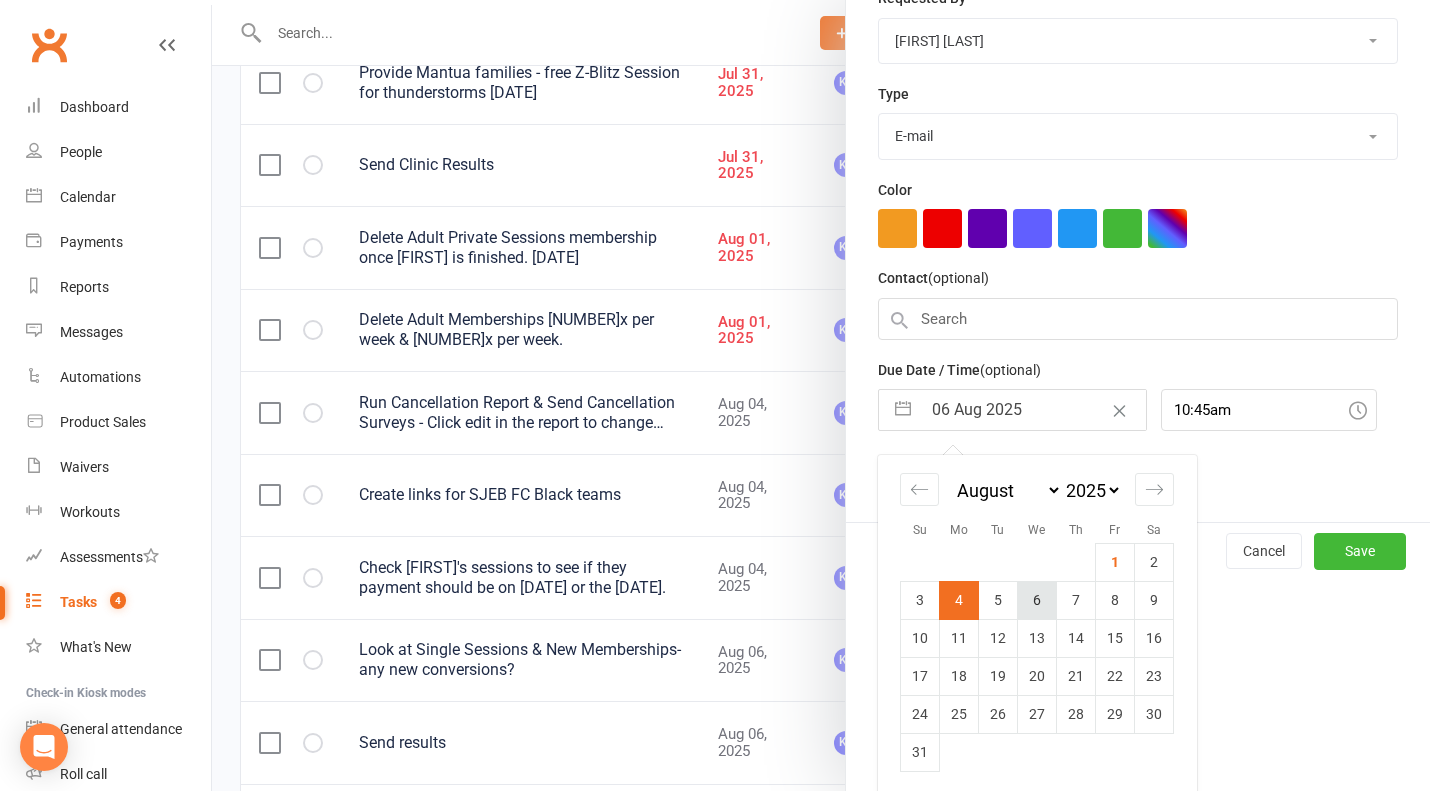 scroll, scrollTop: 161, scrollLeft: 0, axis: vertical 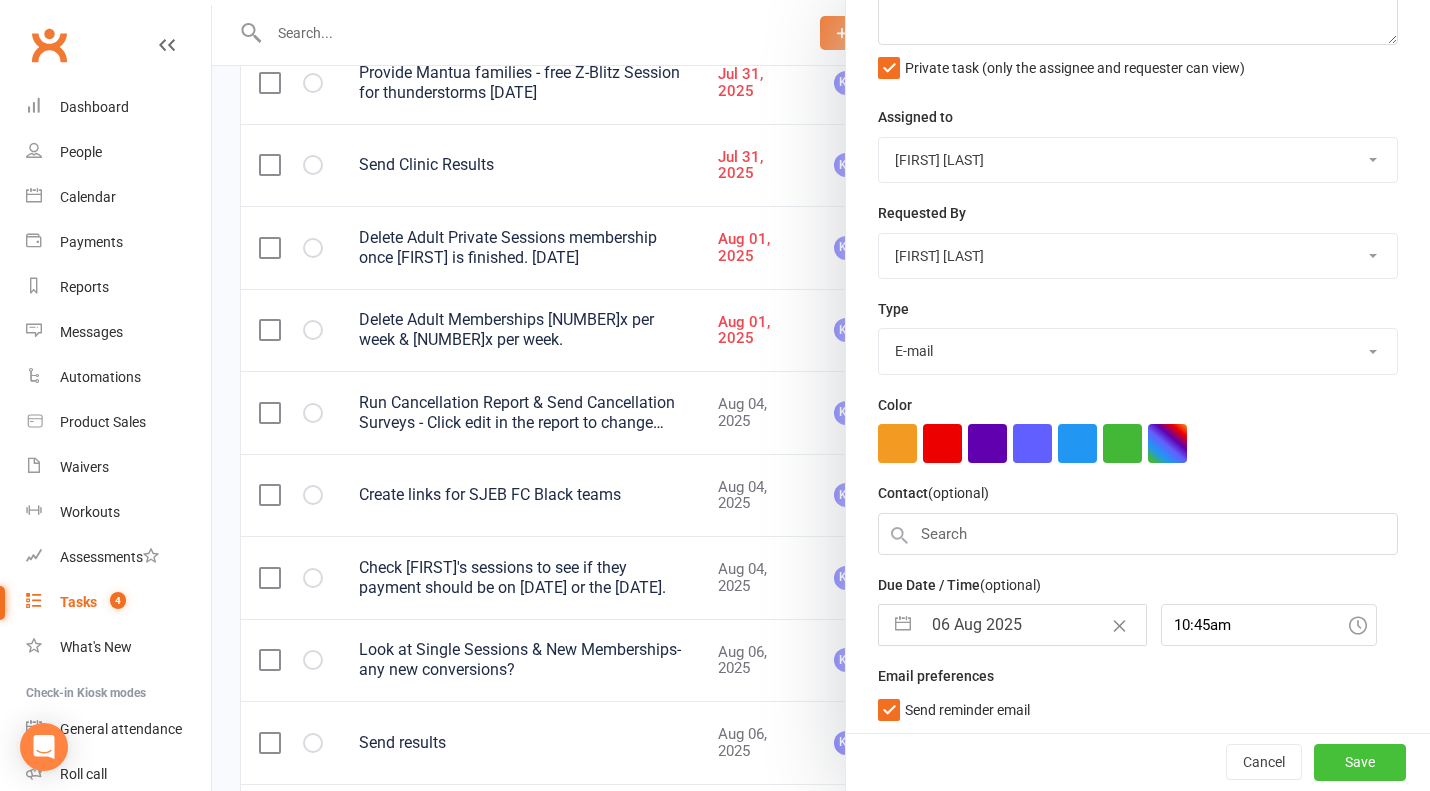 click on "Save" at bounding box center [1360, 763] 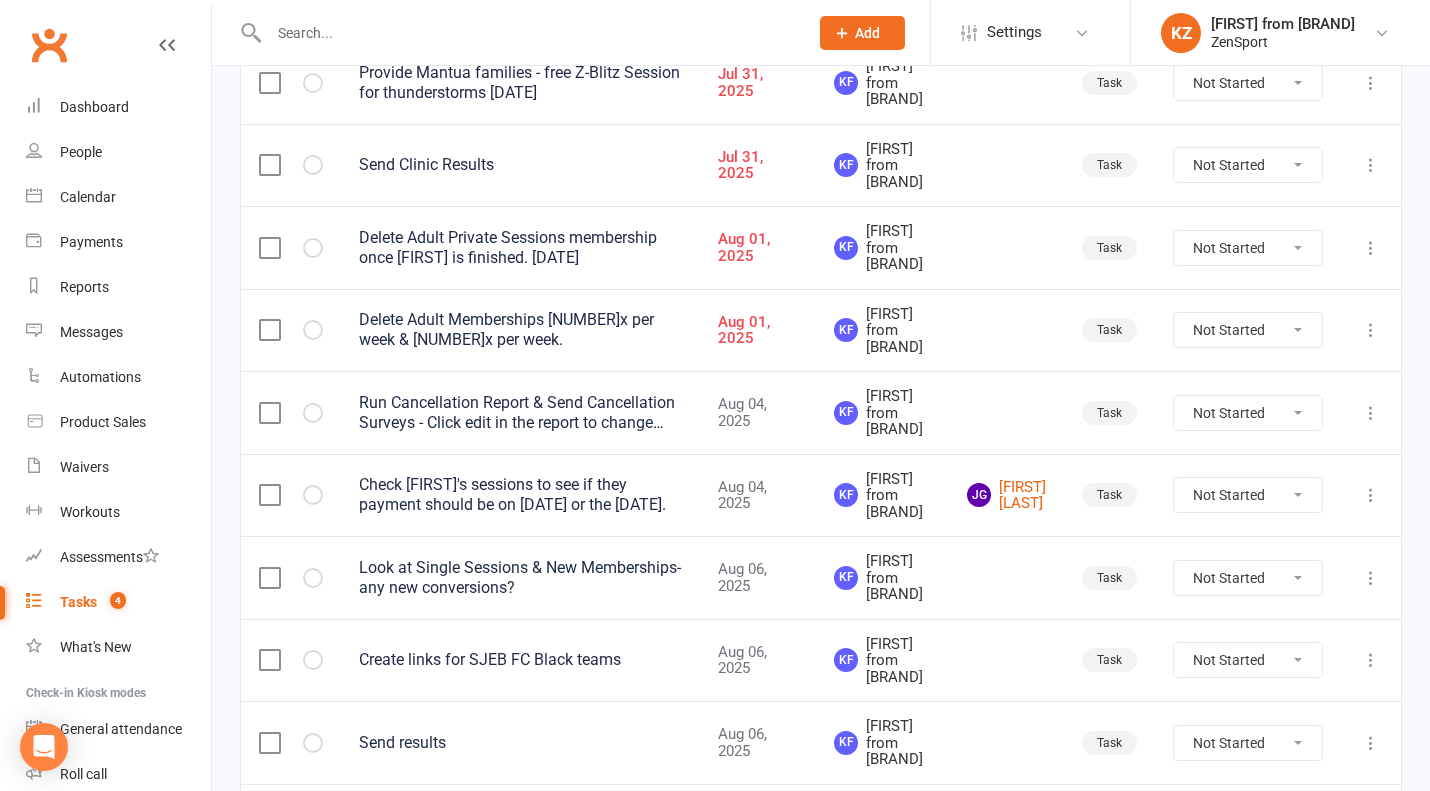 click on "Check Jason's sessions to see if they payment should be on August 6th or the 4th" at bounding box center (520, 495) 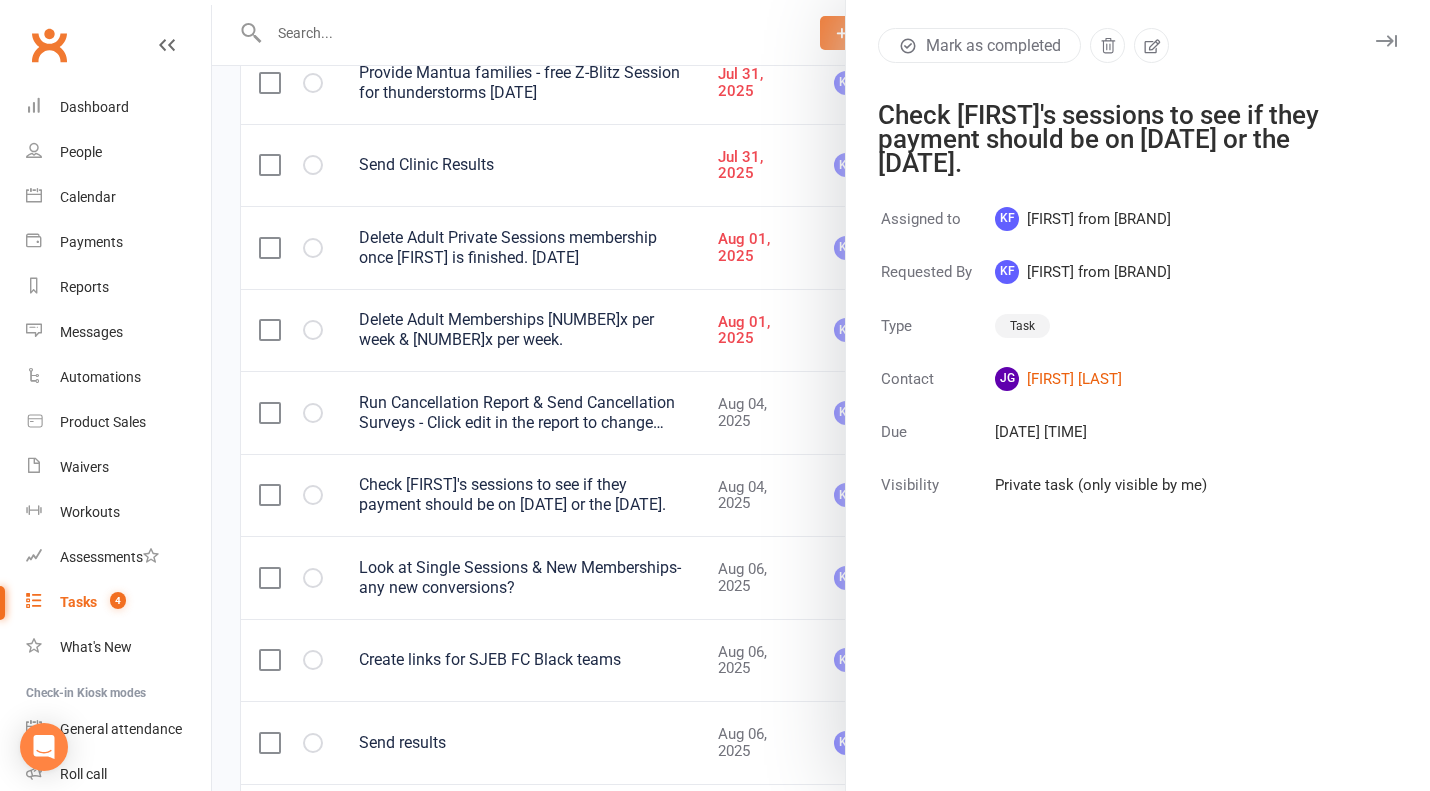 click at bounding box center (821, 395) 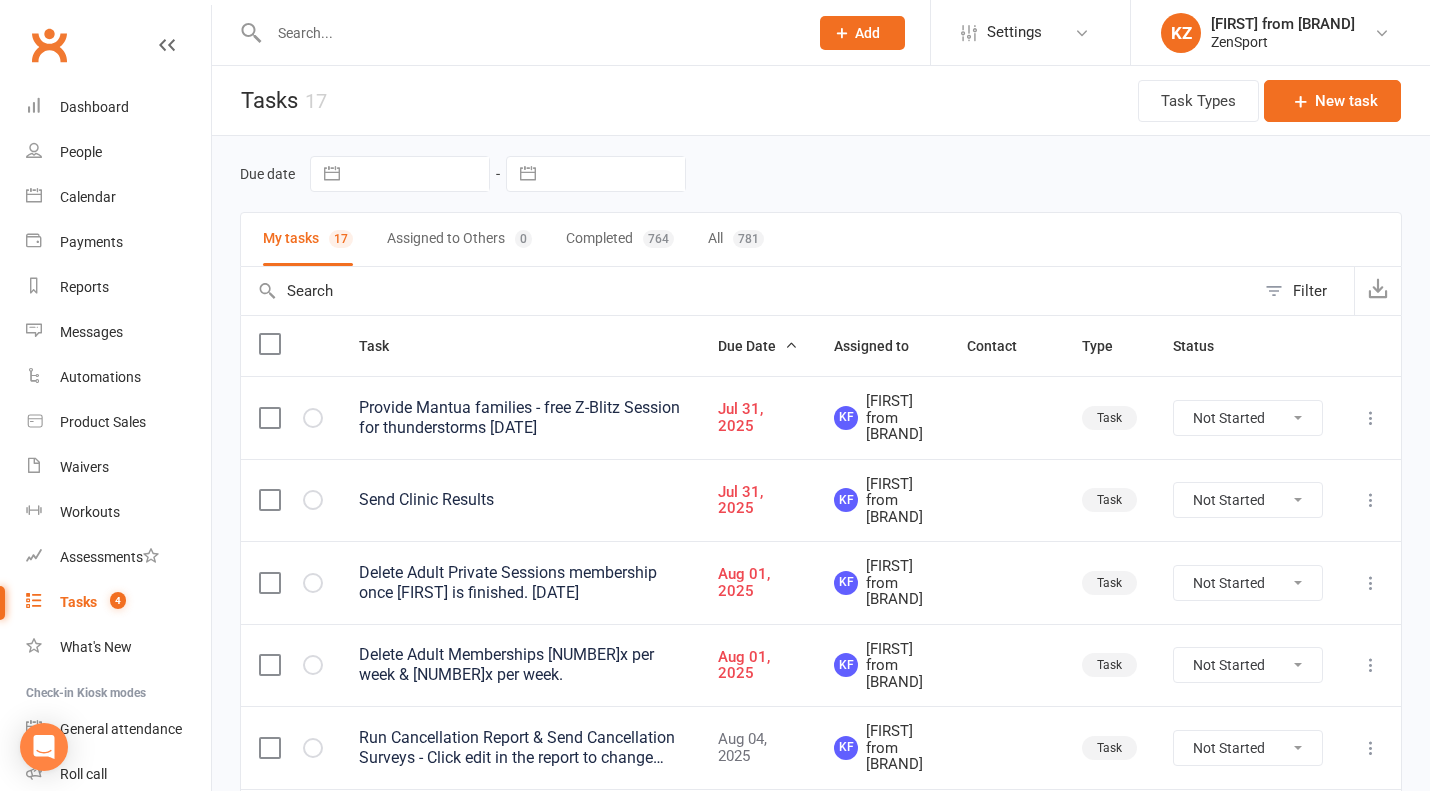 scroll, scrollTop: 0, scrollLeft: 0, axis: both 